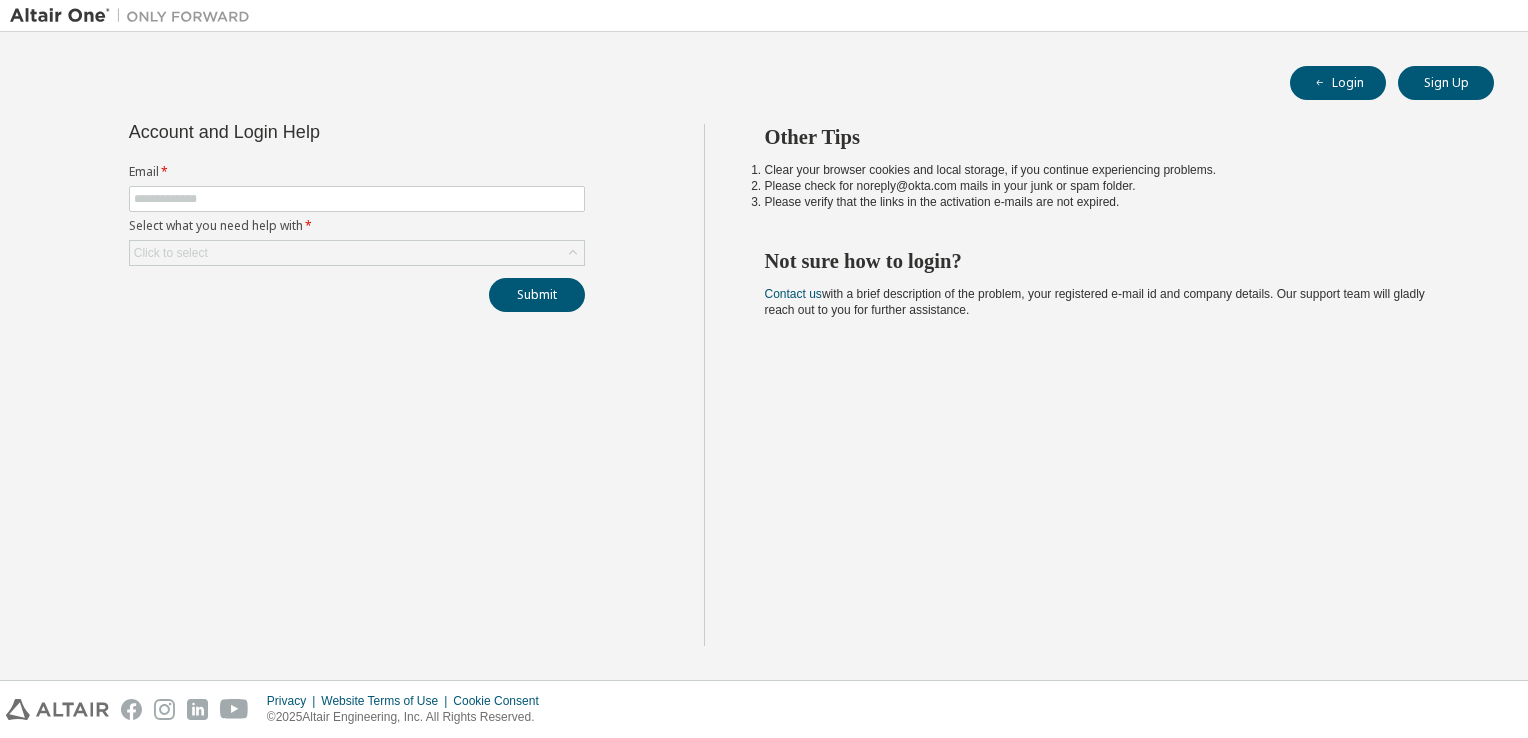 scroll, scrollTop: 0, scrollLeft: 0, axis: both 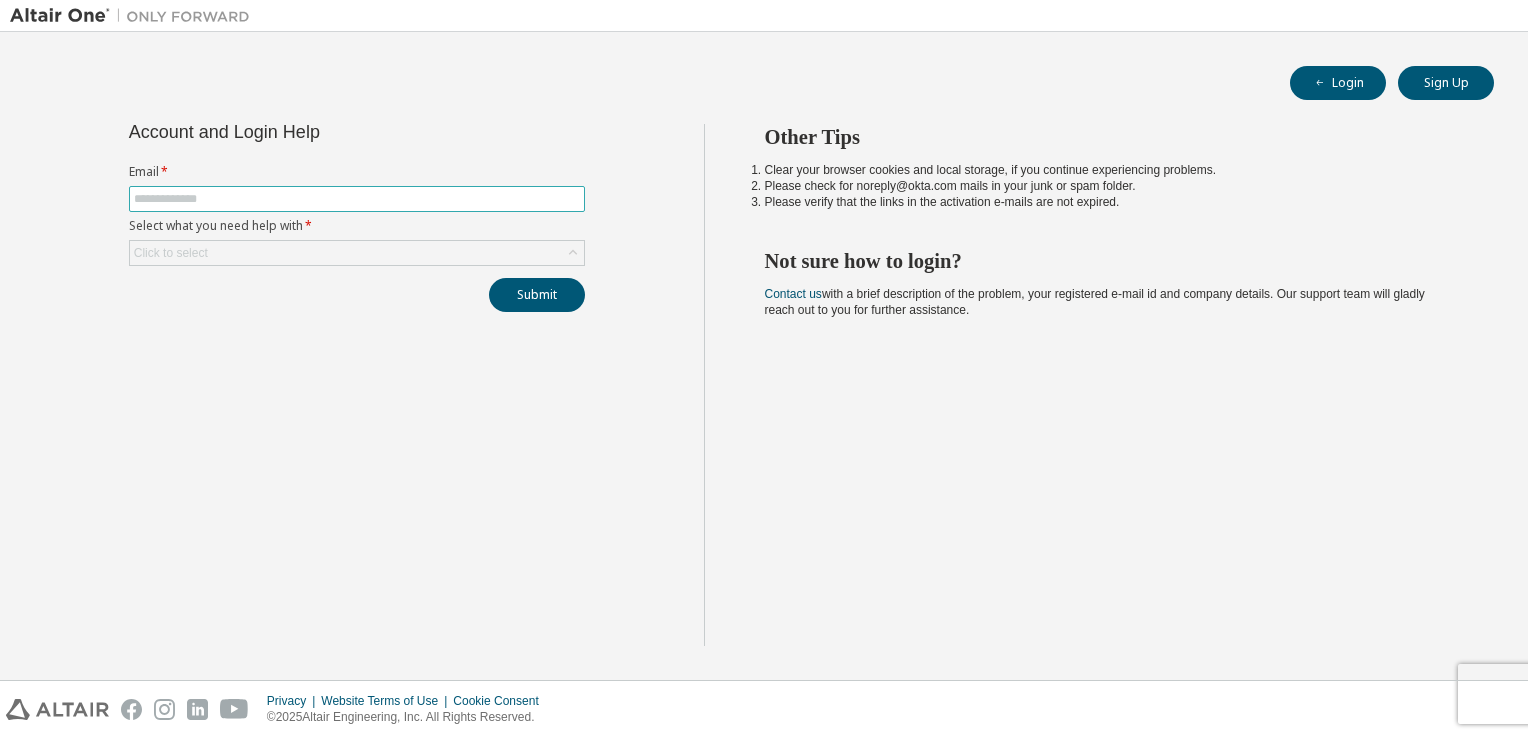 click at bounding box center (357, 199) 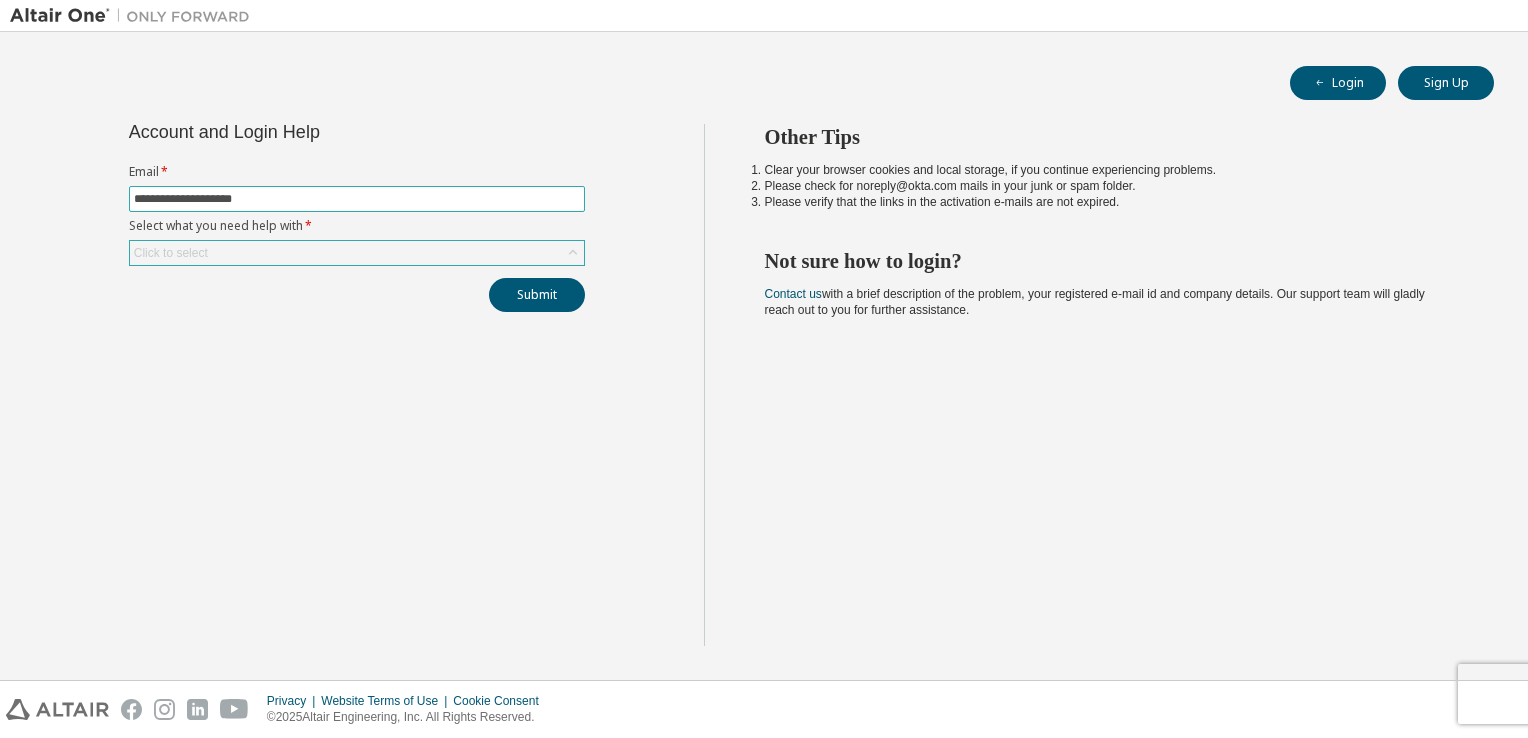 type on "**********" 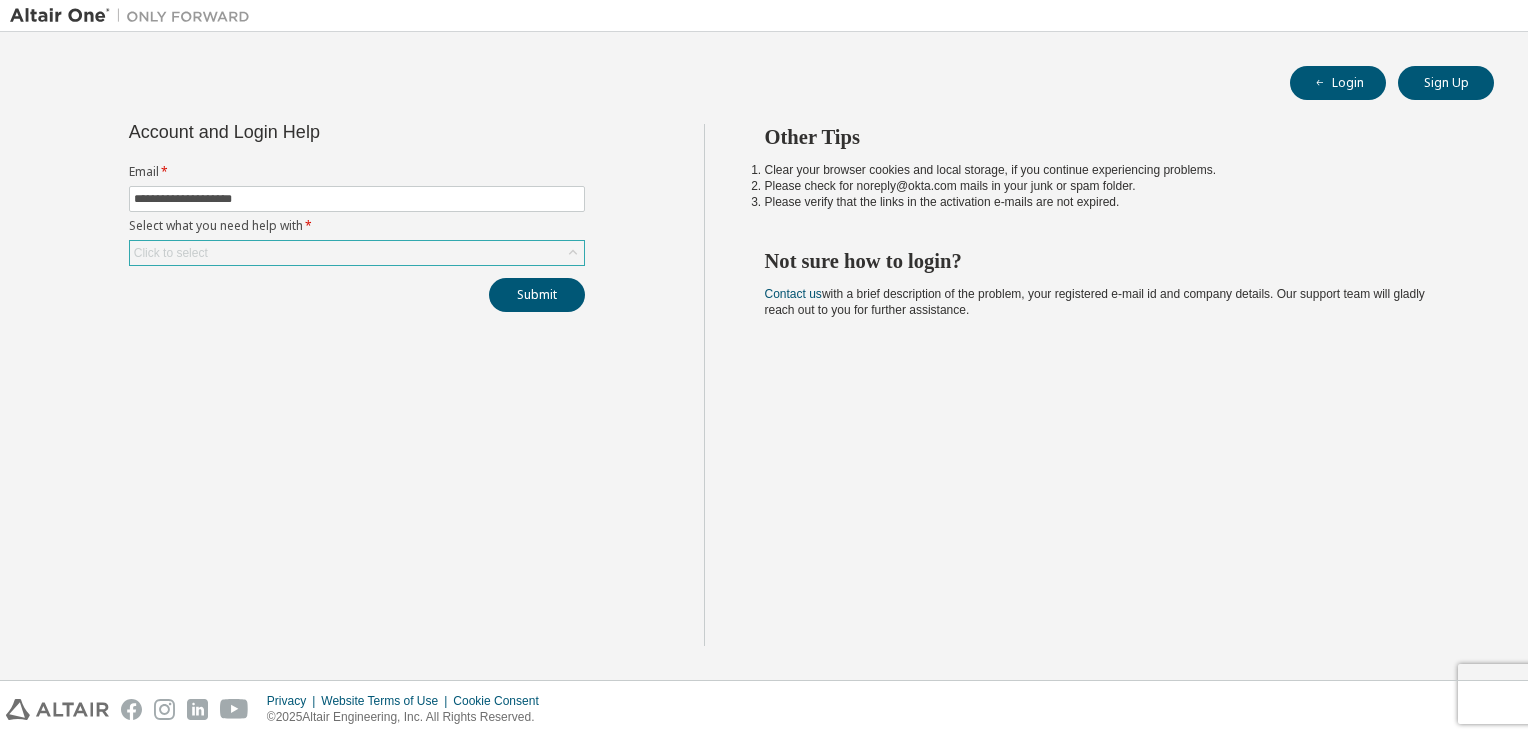 click on "Click to select" at bounding box center [357, 253] 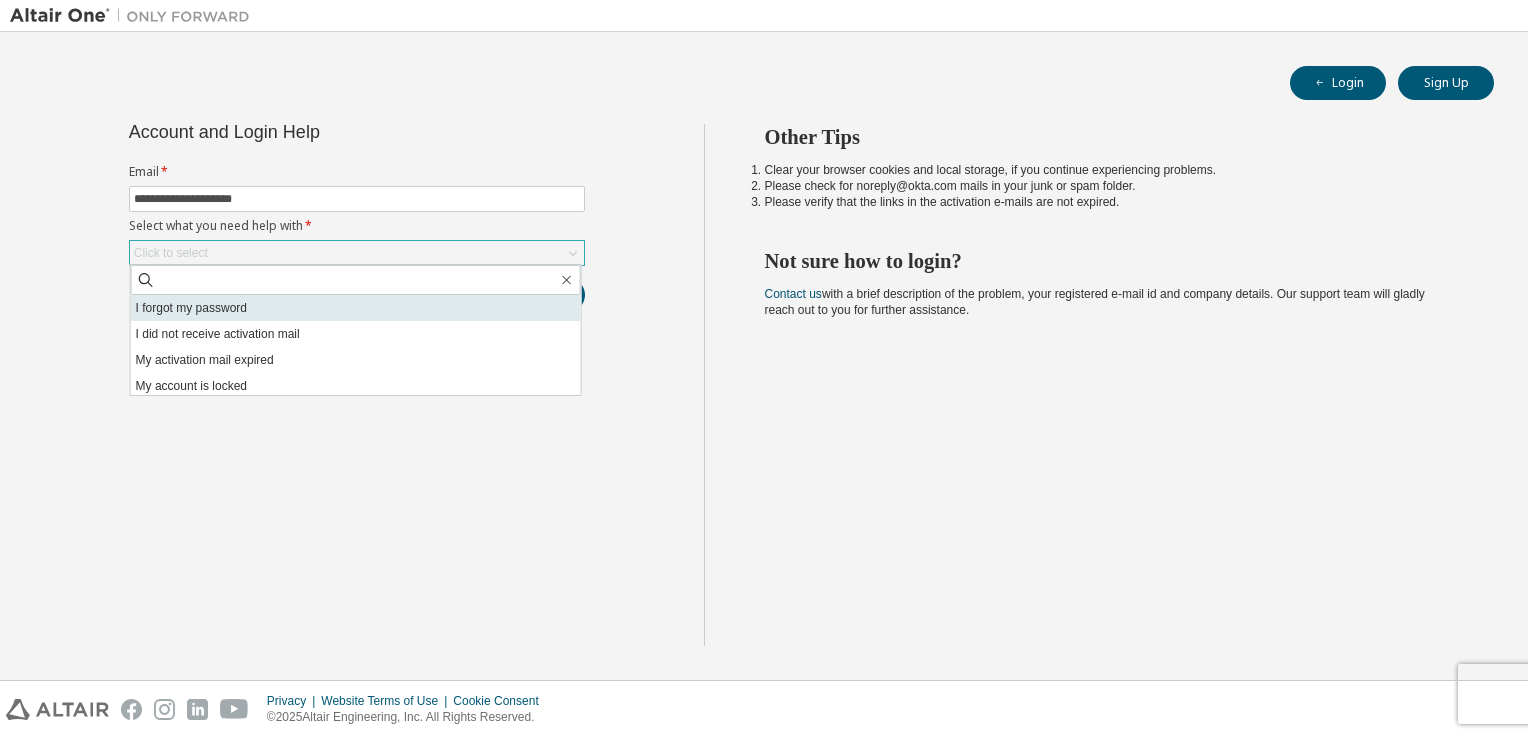 click on "I forgot my password" at bounding box center (356, 308) 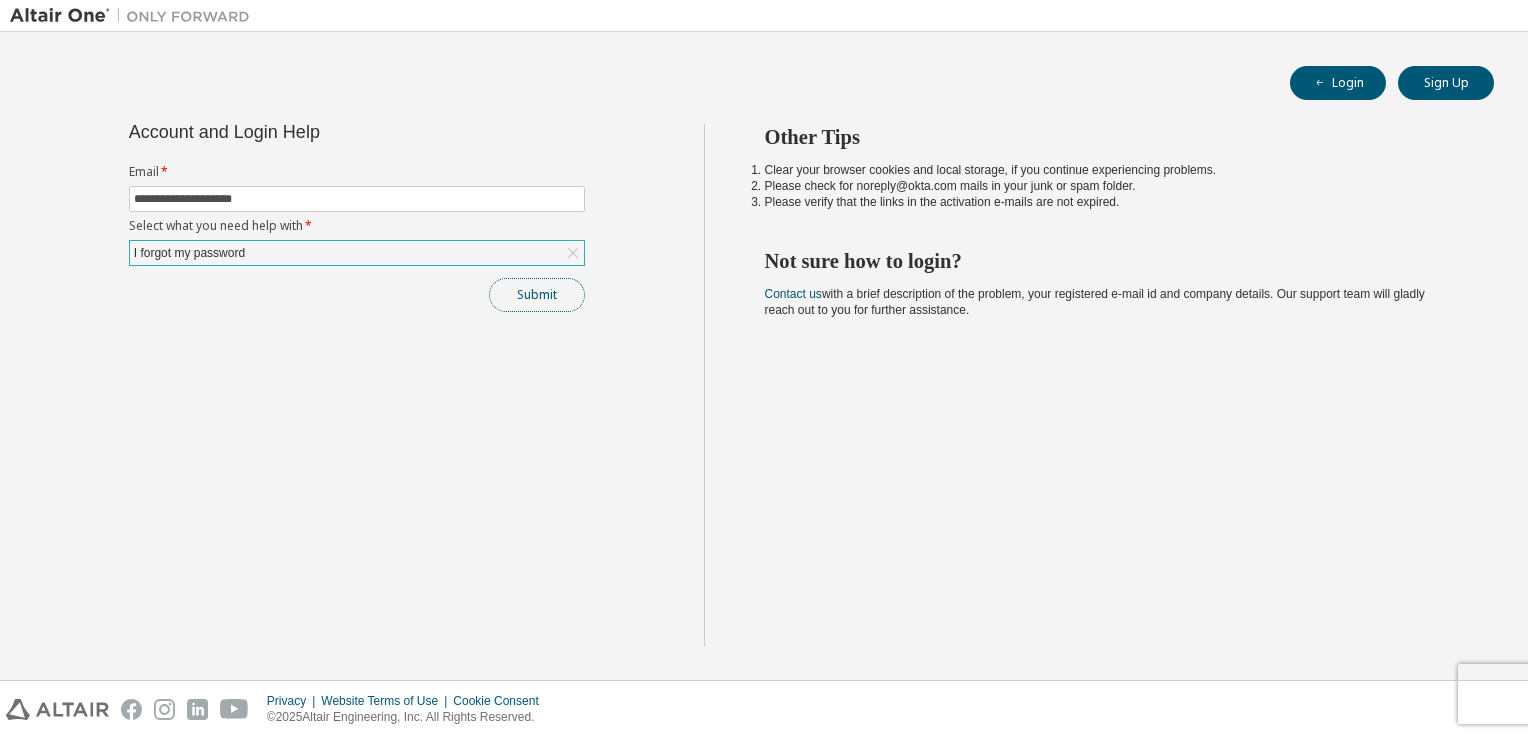click on "Submit" at bounding box center [537, 295] 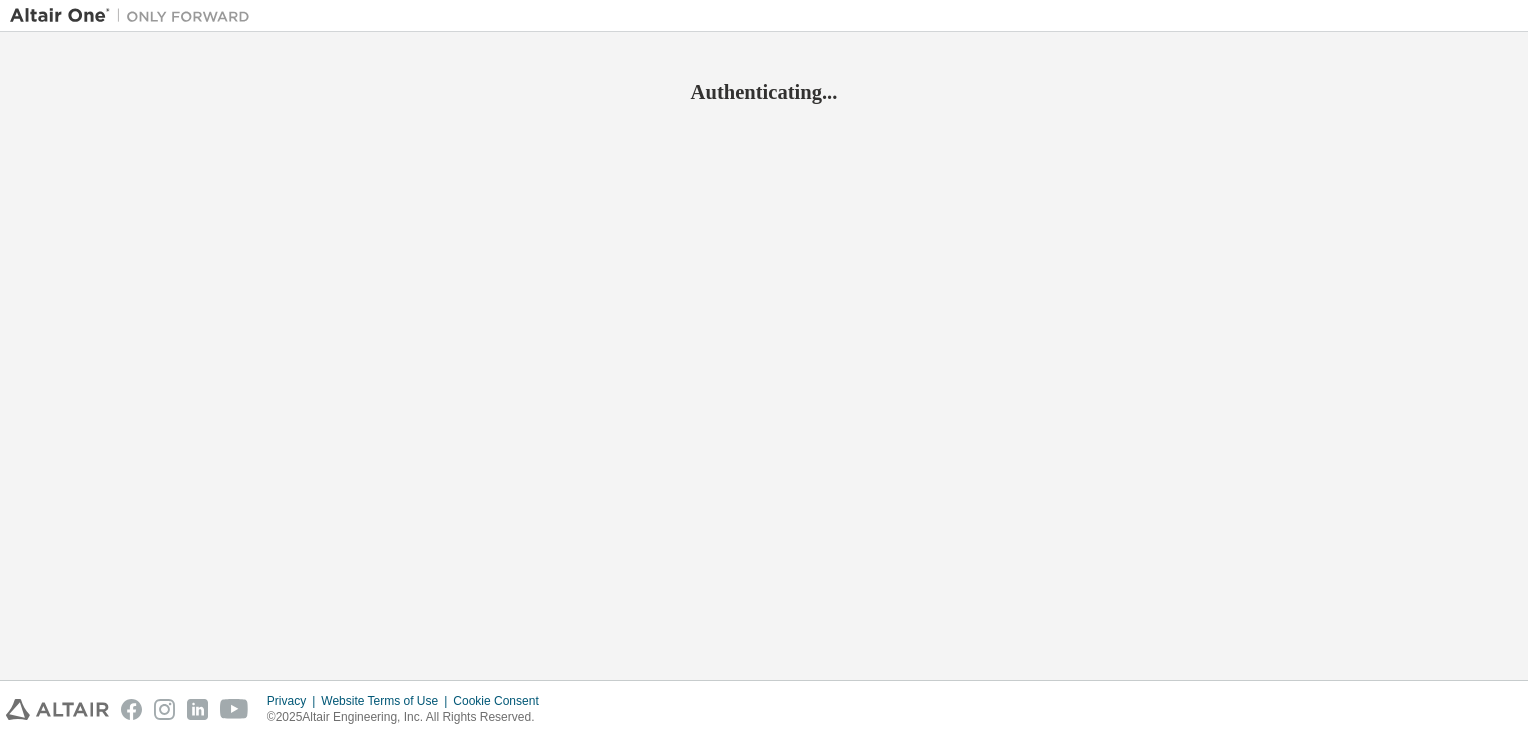 scroll, scrollTop: 0, scrollLeft: 0, axis: both 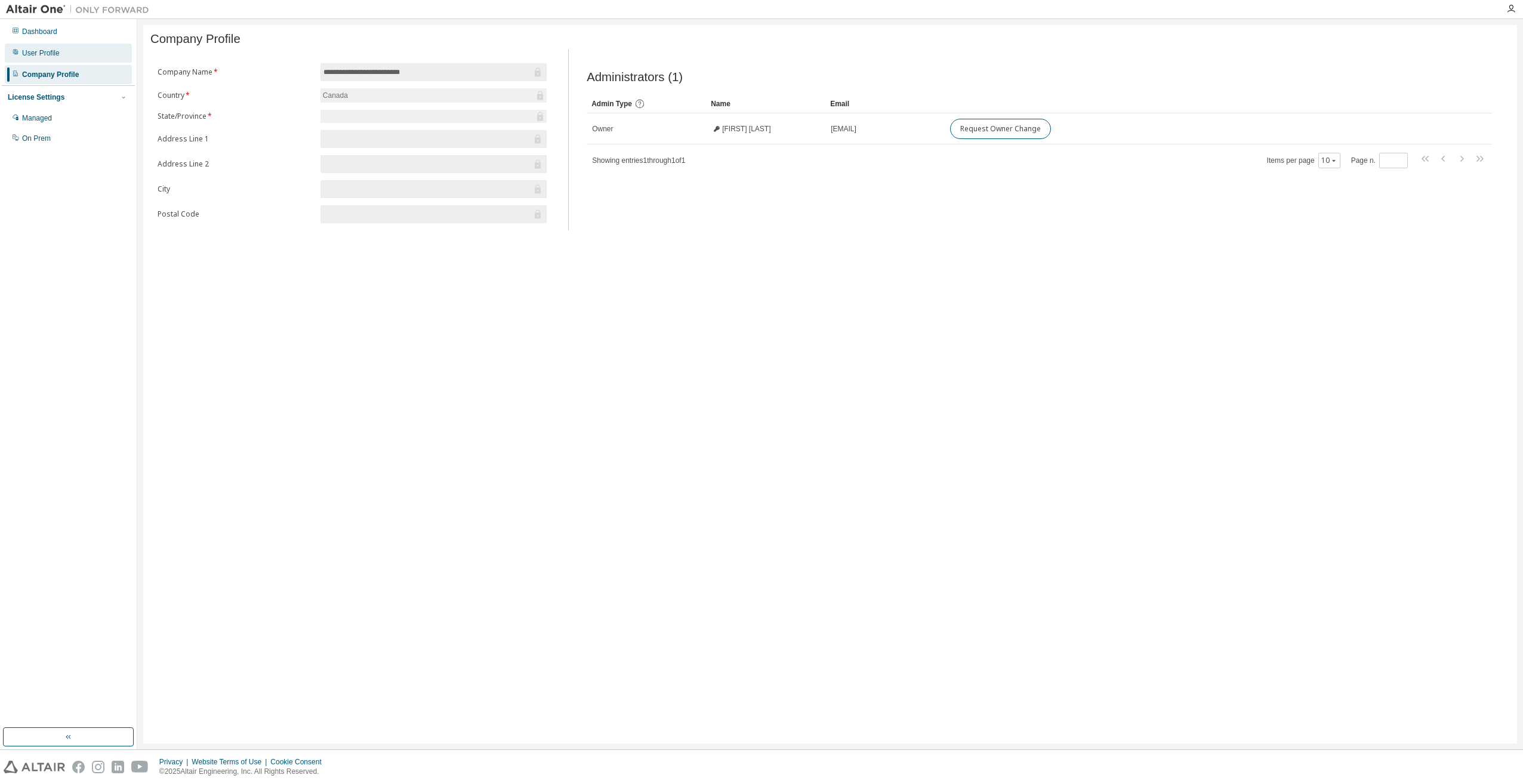 click on "User Profile" at bounding box center (41, 53) 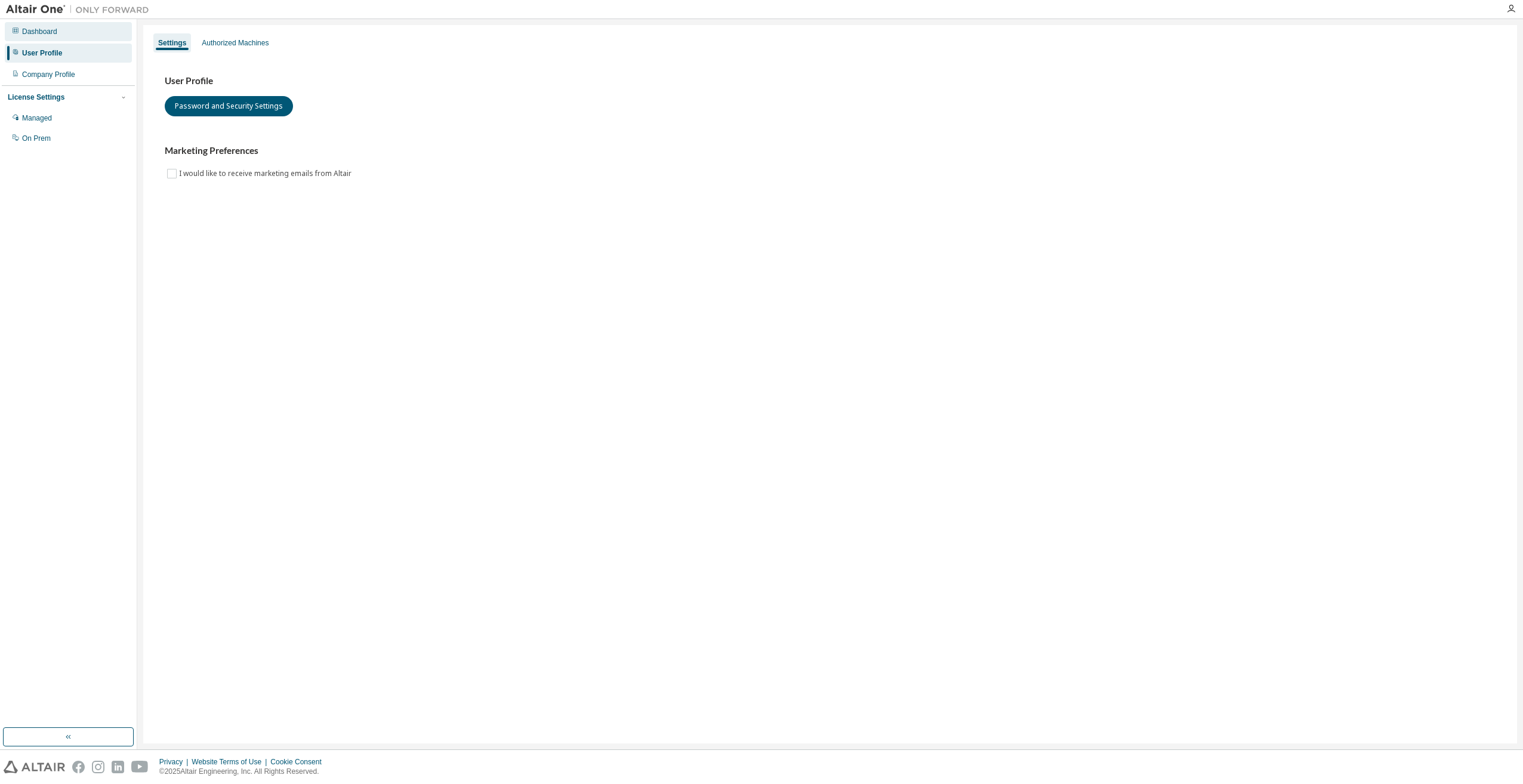click on "Dashboard" at bounding box center (68, 32) 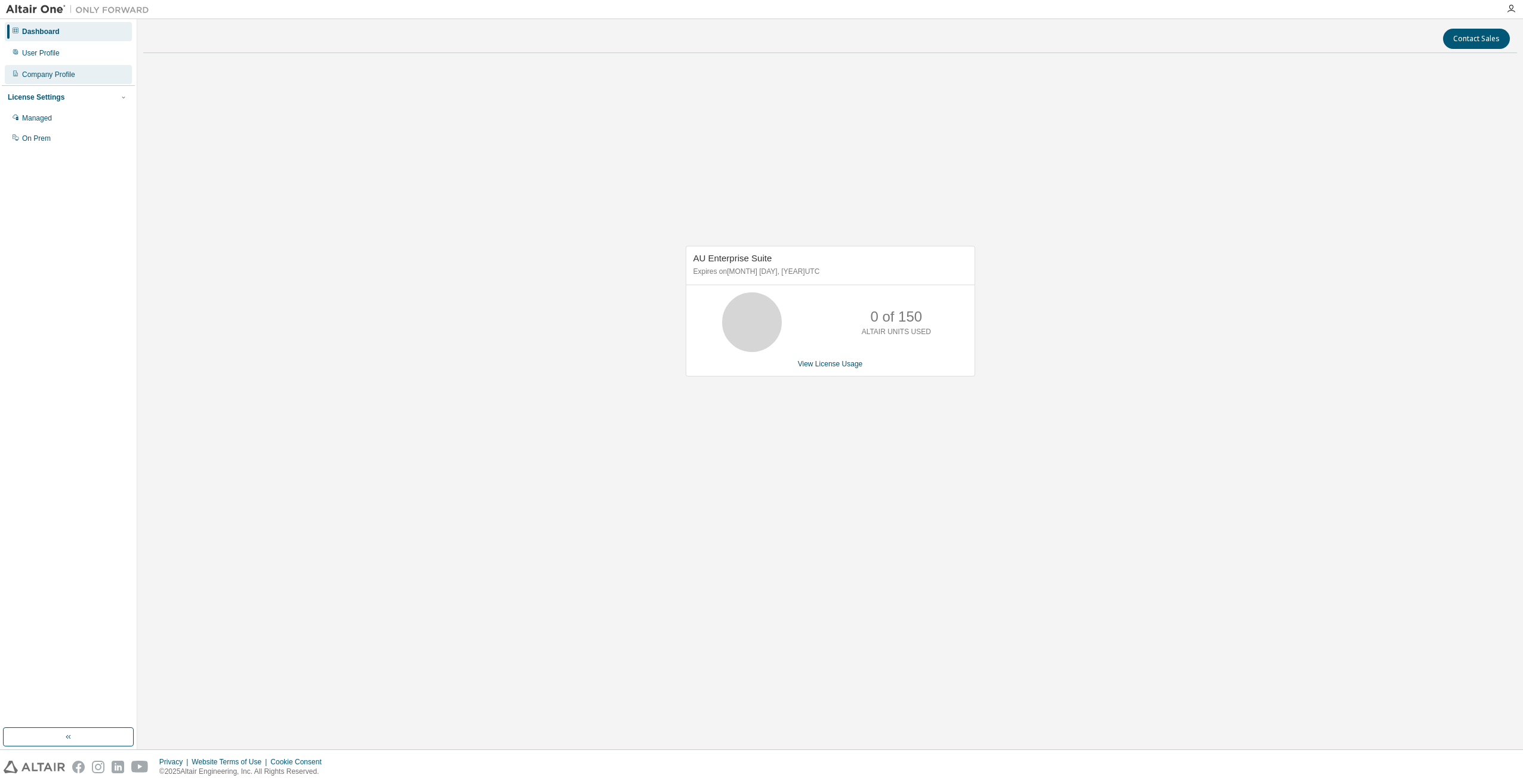 click on "Company Profile" at bounding box center [68, 75] 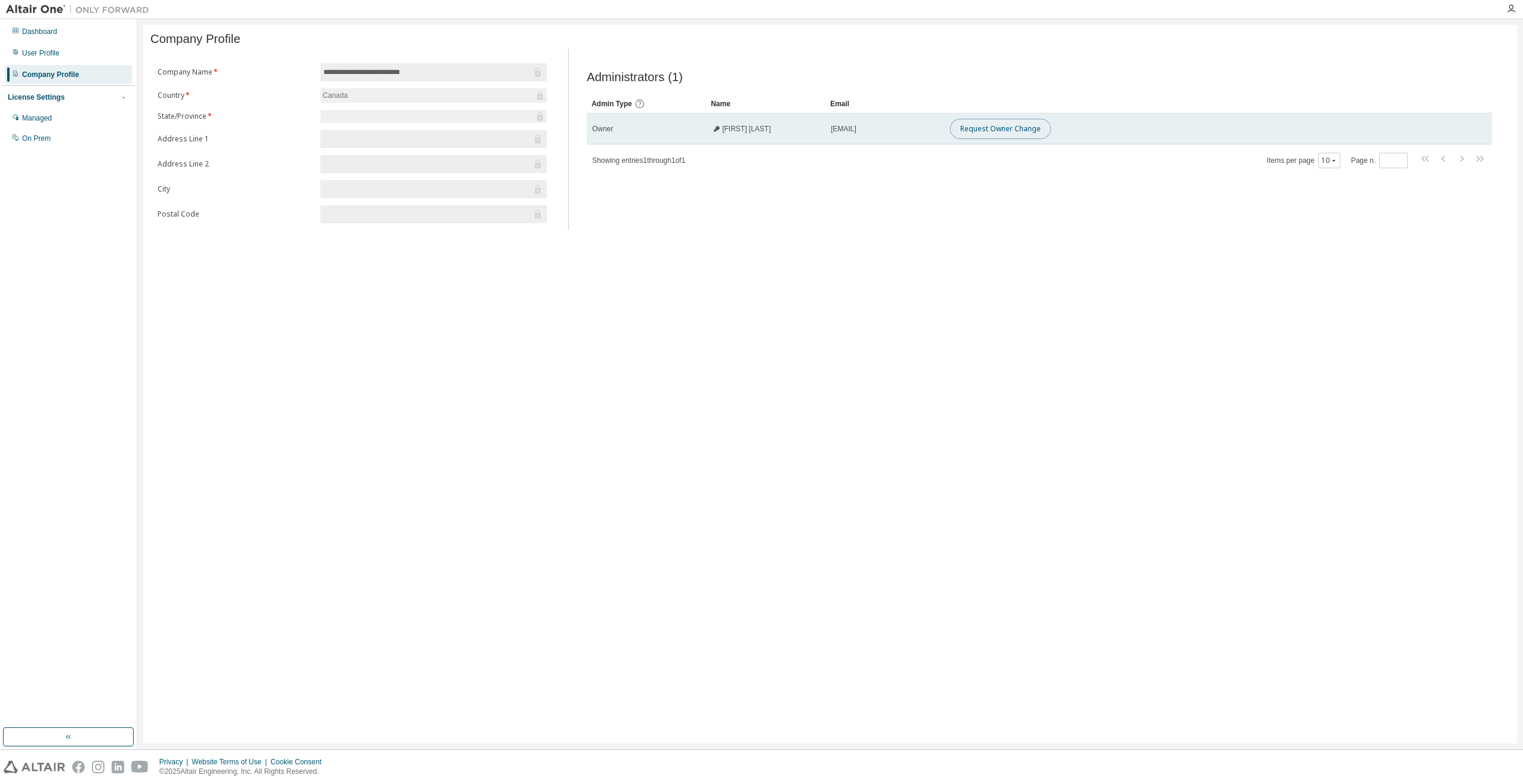 click on "Request Owner Change" at bounding box center [1000, 129] 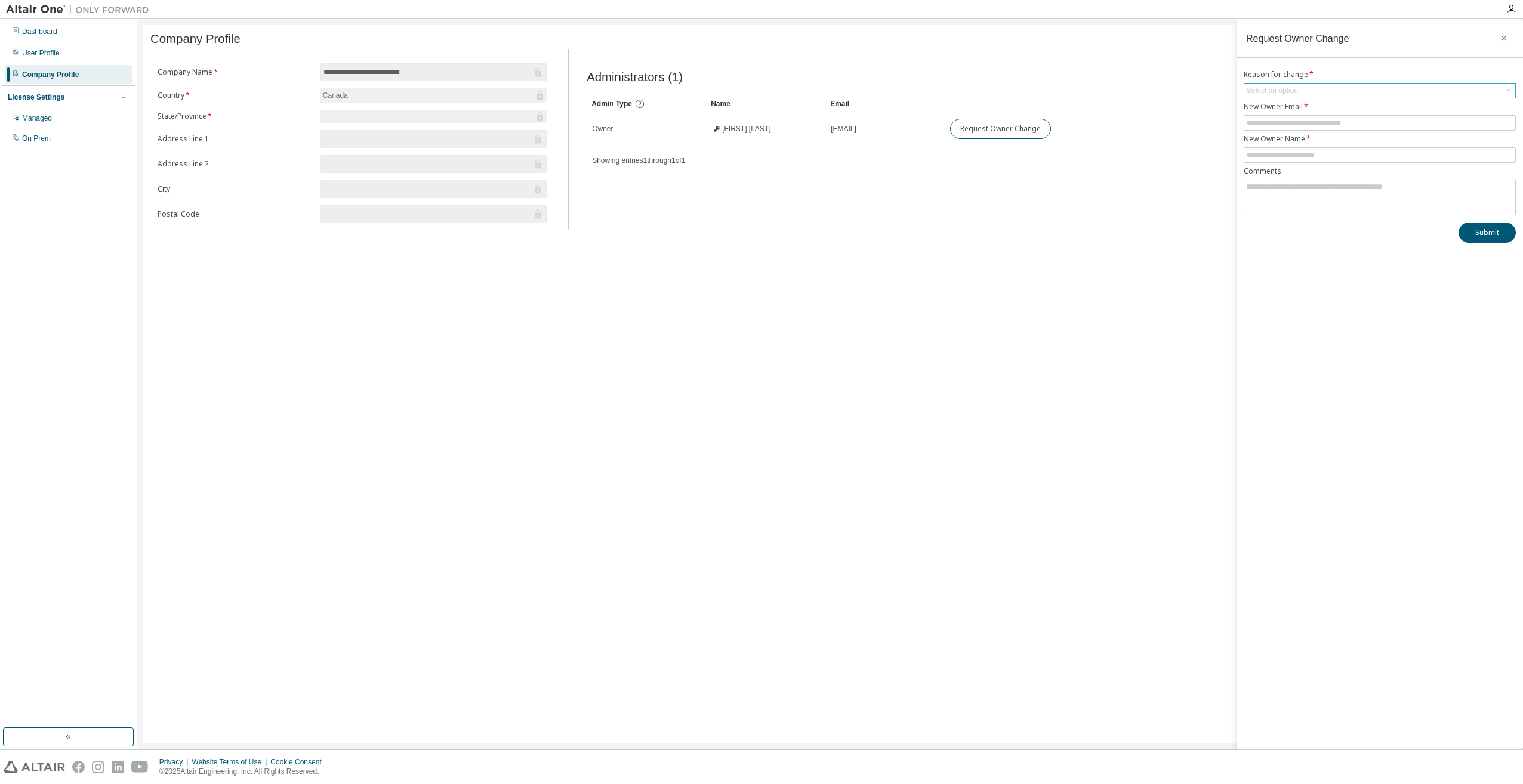click on "Select an option" at bounding box center [1380, 91] 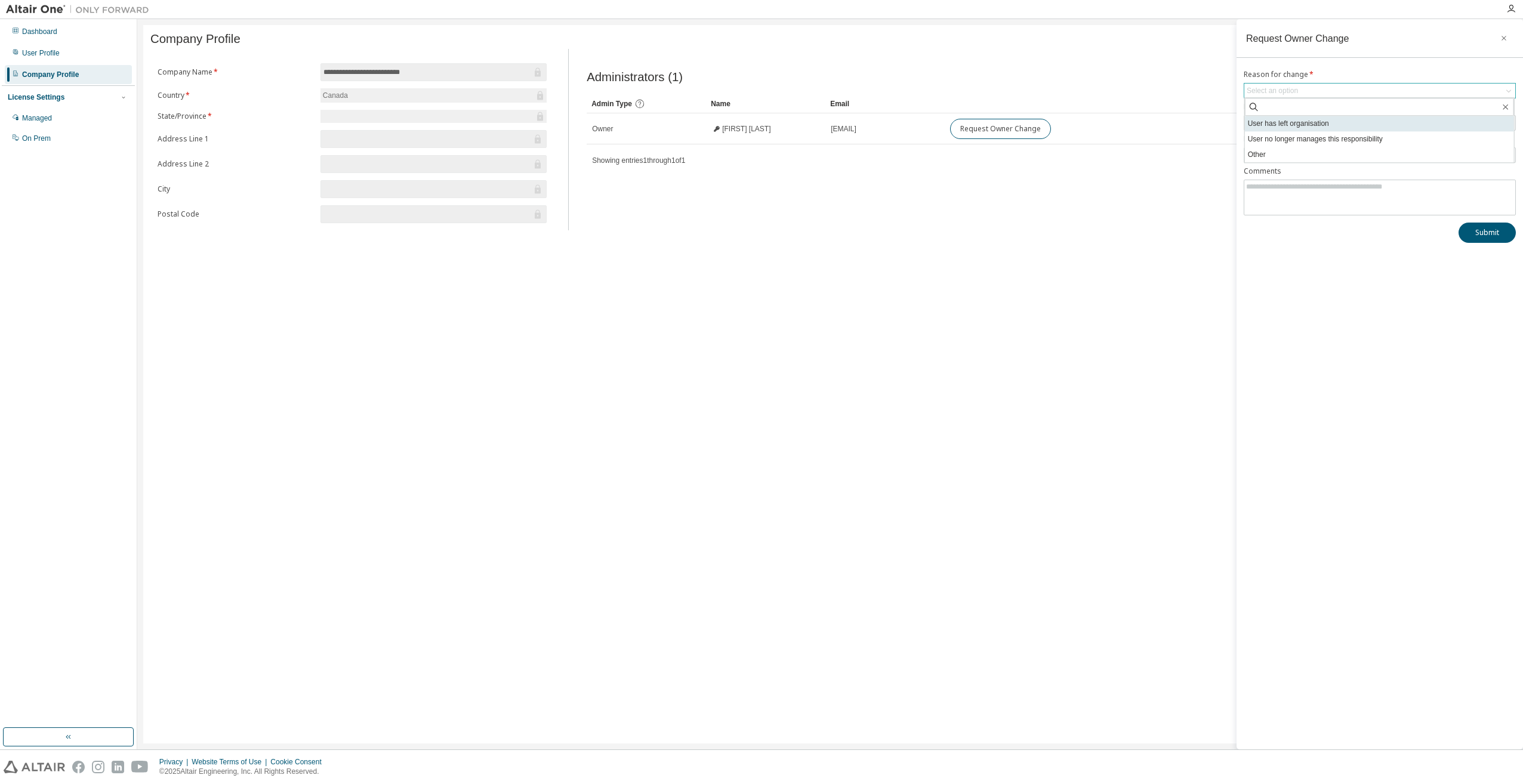 click on "User has left organisation" at bounding box center (1379, 124) 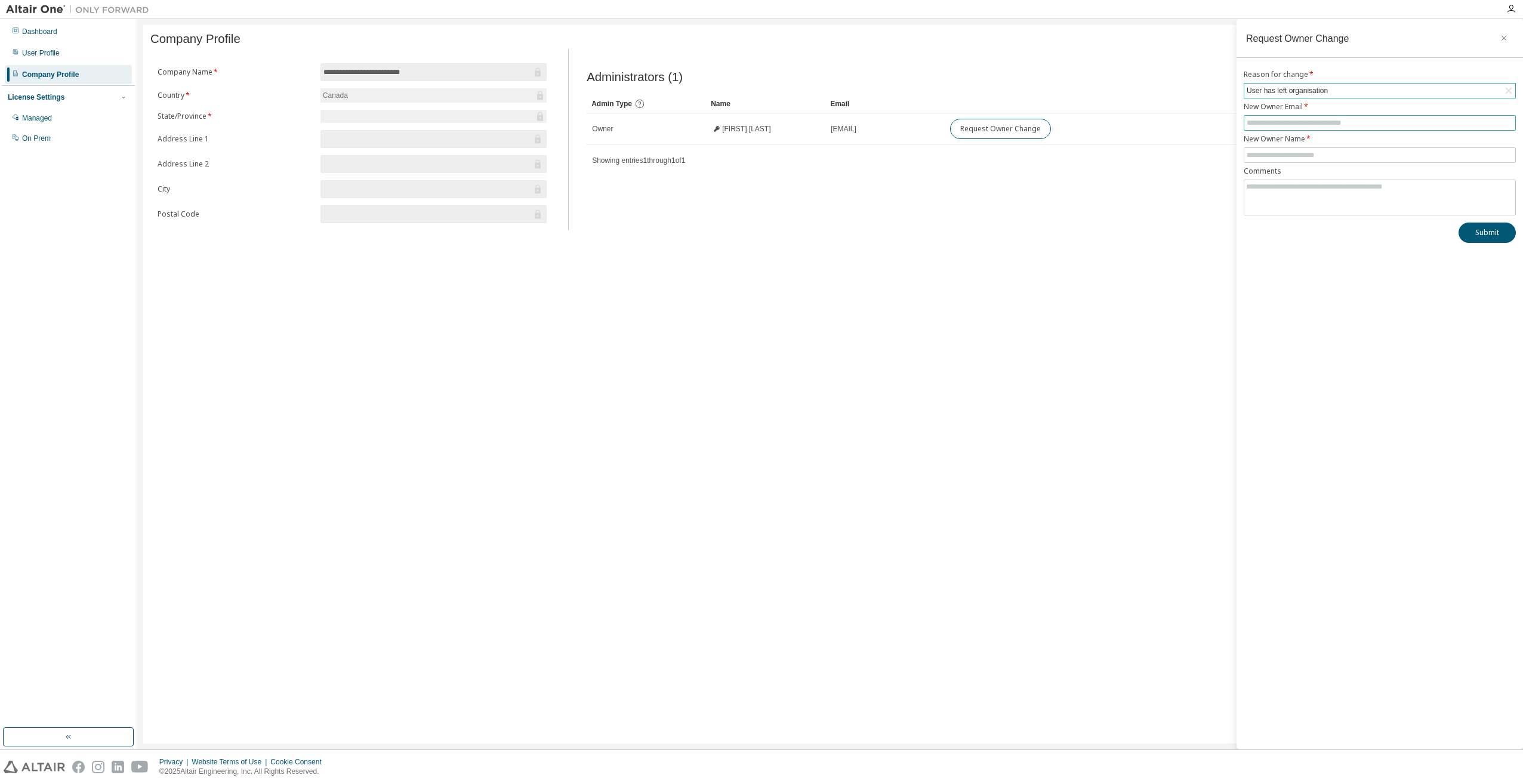 click at bounding box center [1380, 123] 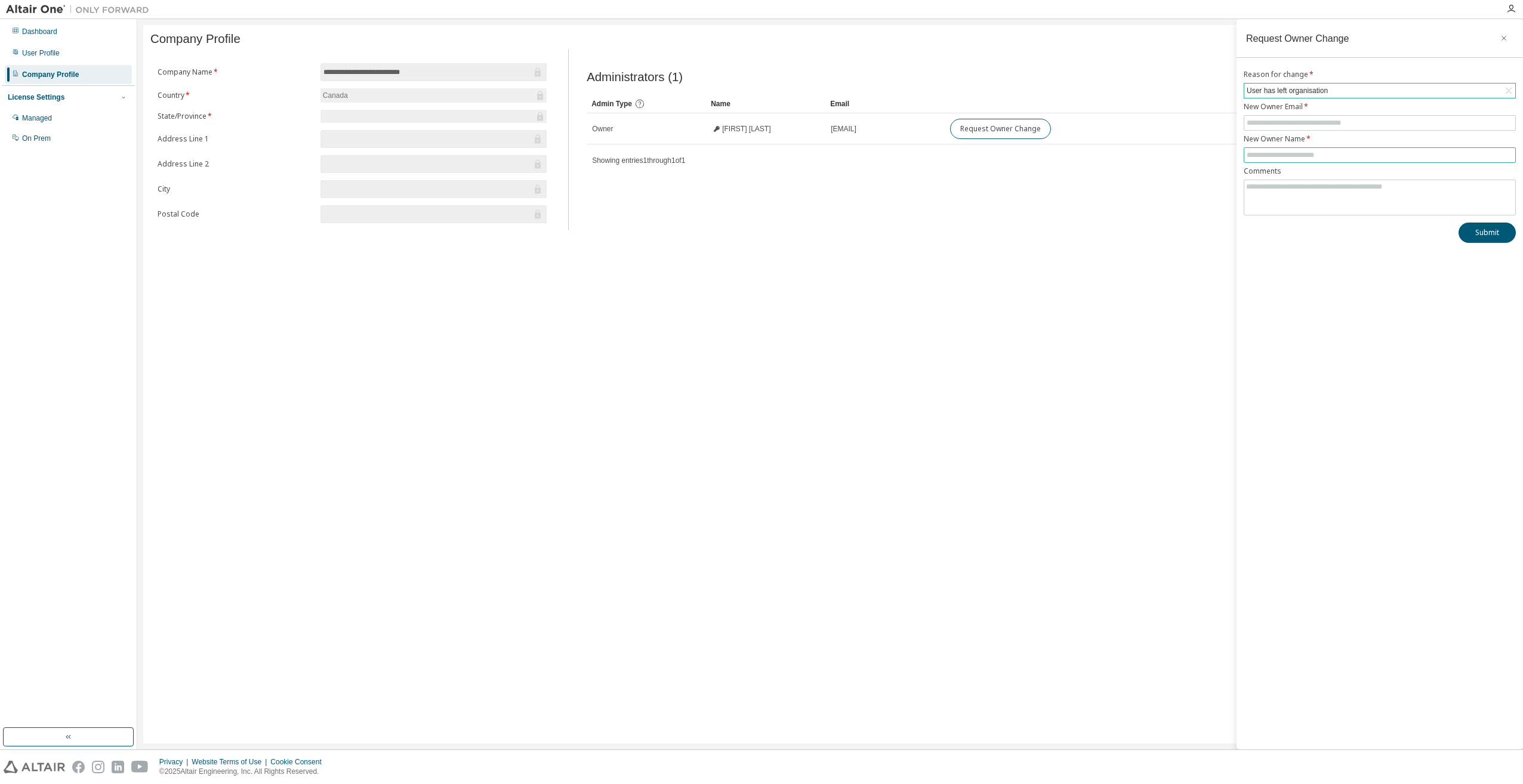 click at bounding box center (1380, 155) 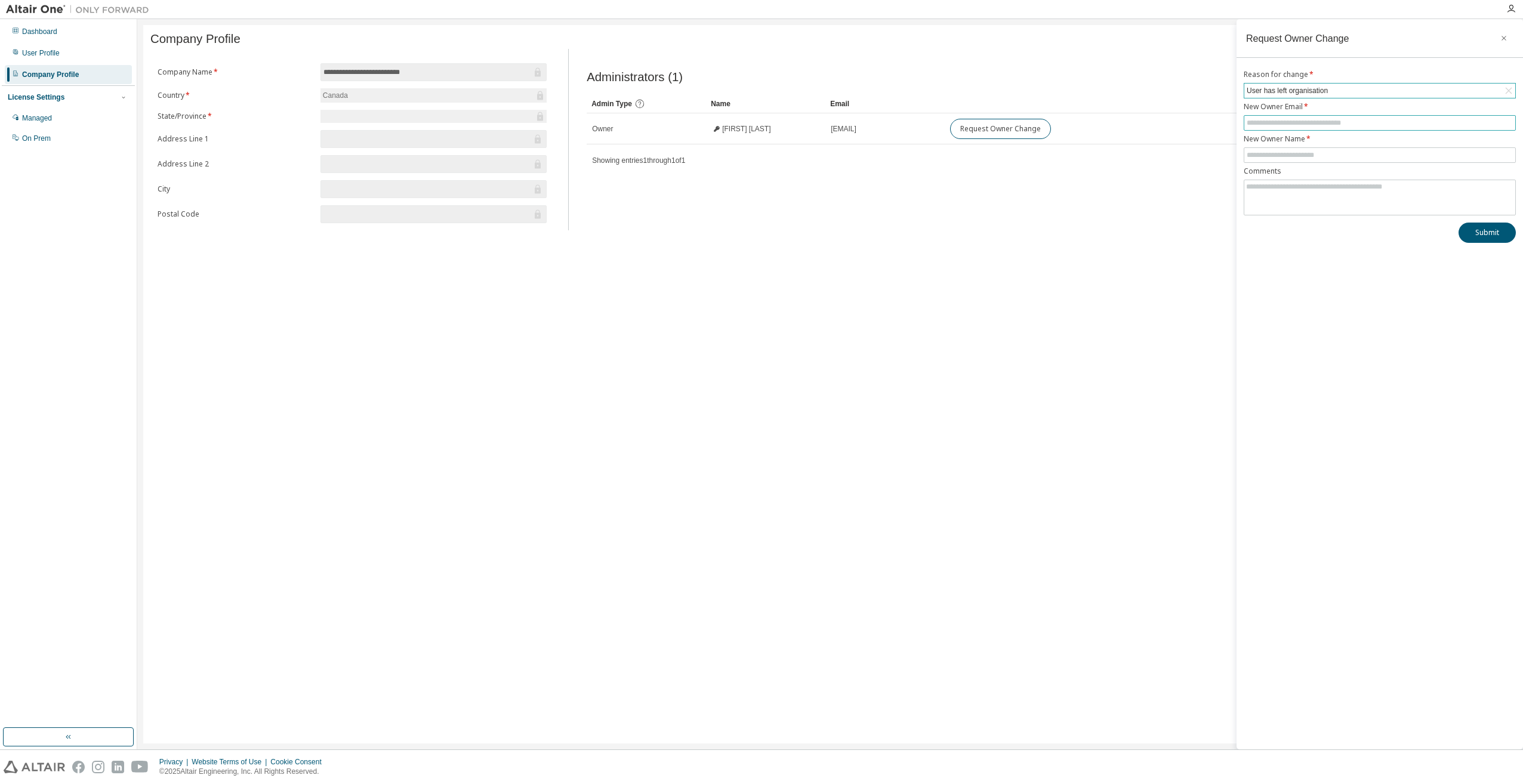 click at bounding box center [1380, 123] 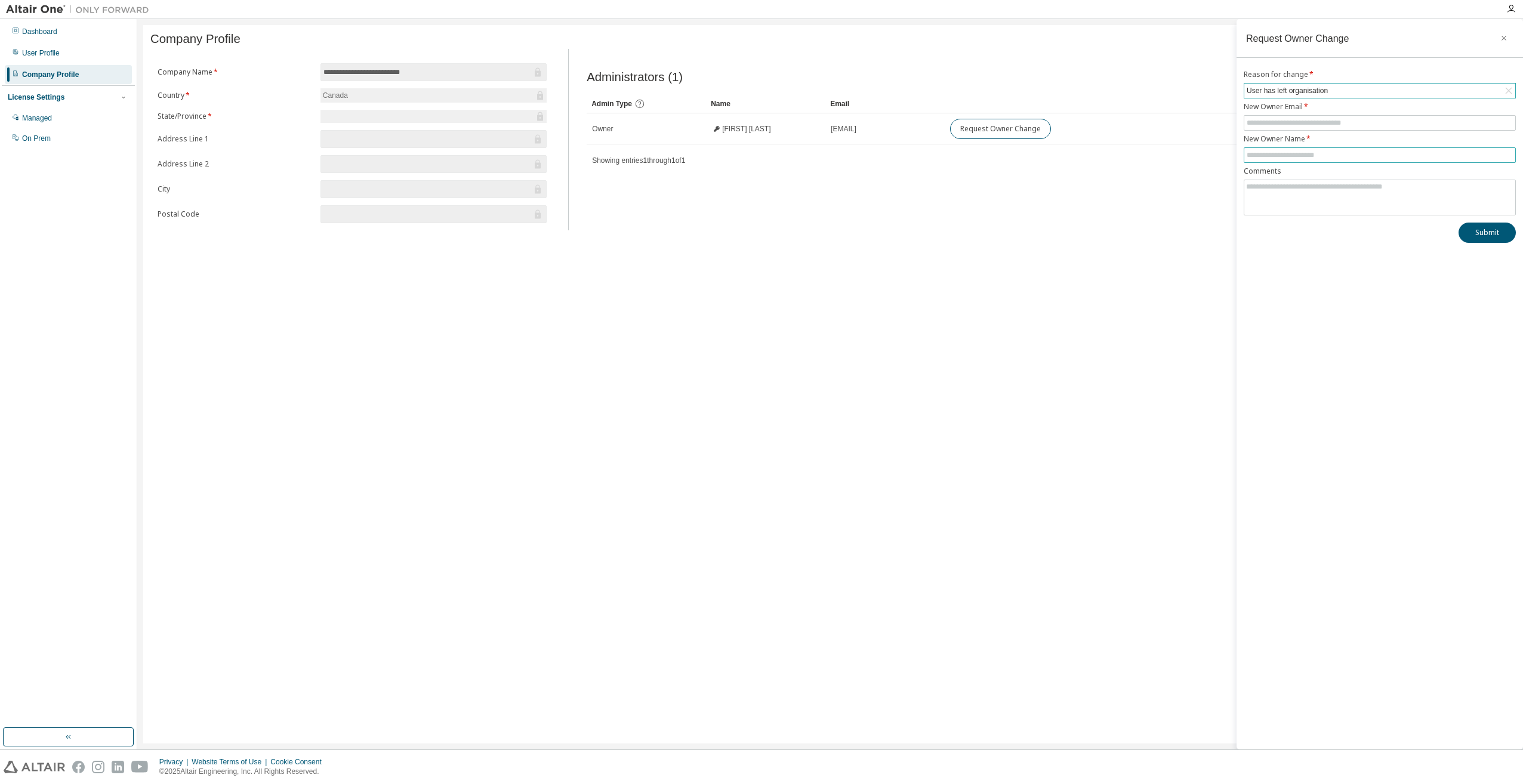 click at bounding box center (1380, 155) 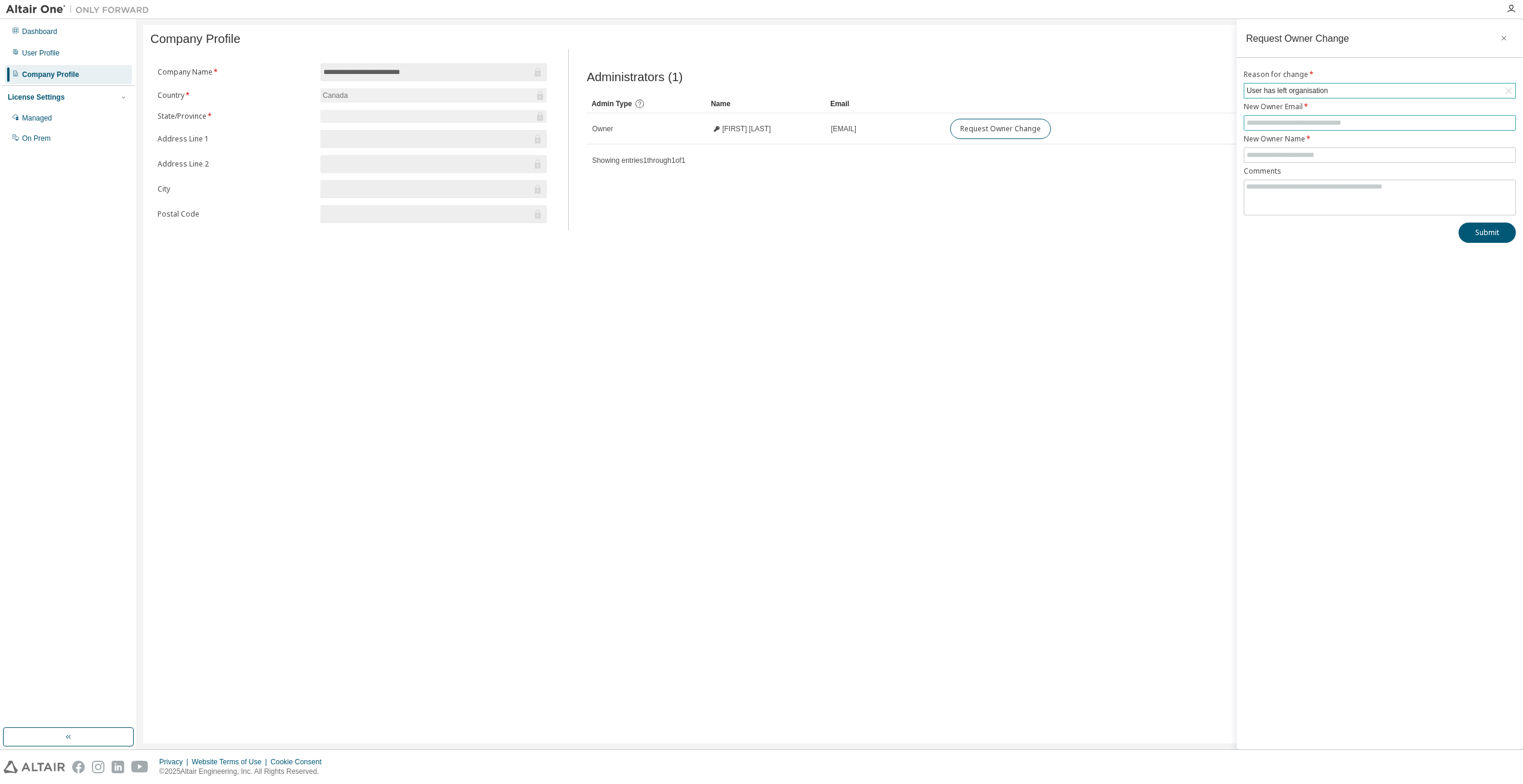 click at bounding box center [1380, 123] 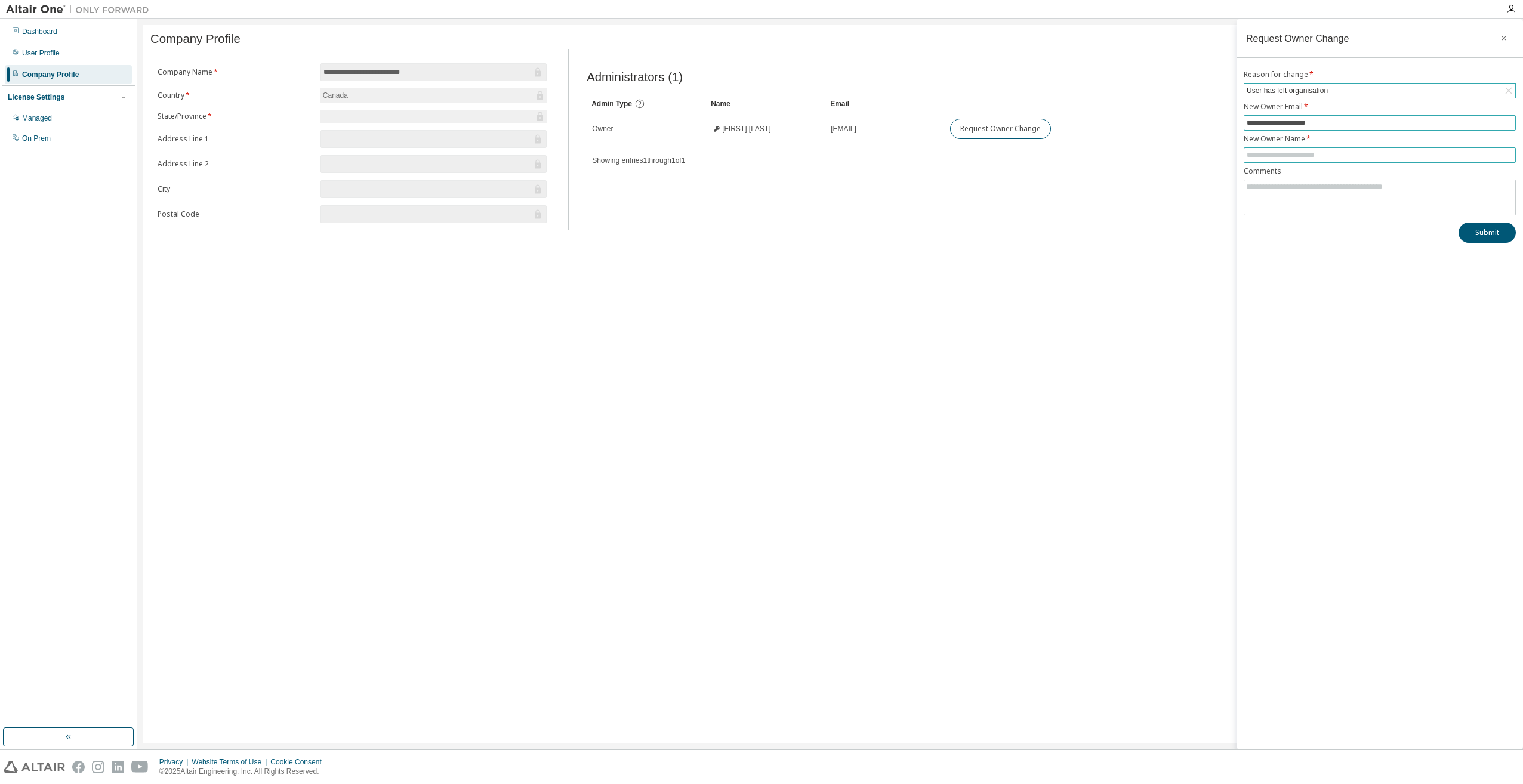 type on "**********" 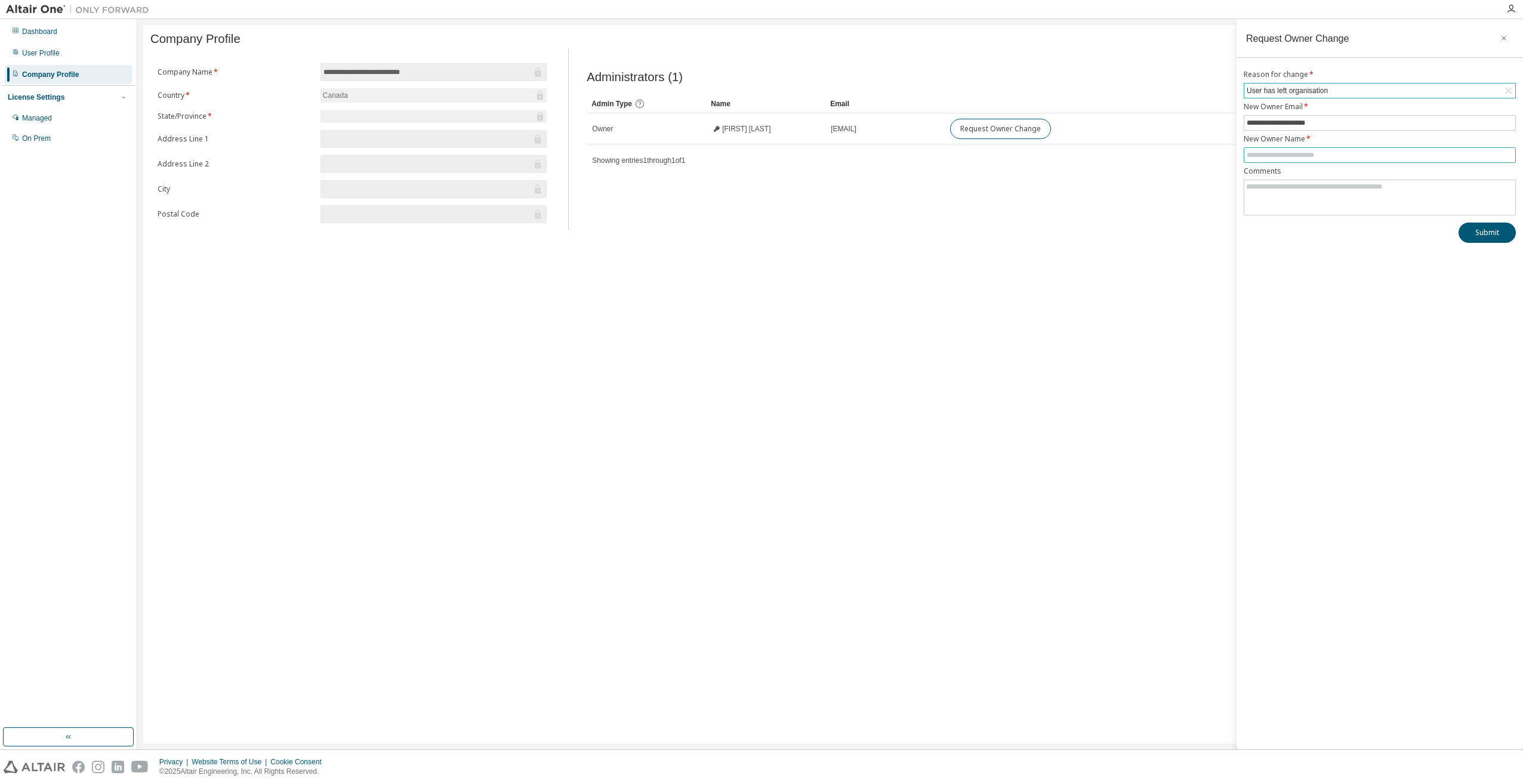 click at bounding box center [1380, 155] 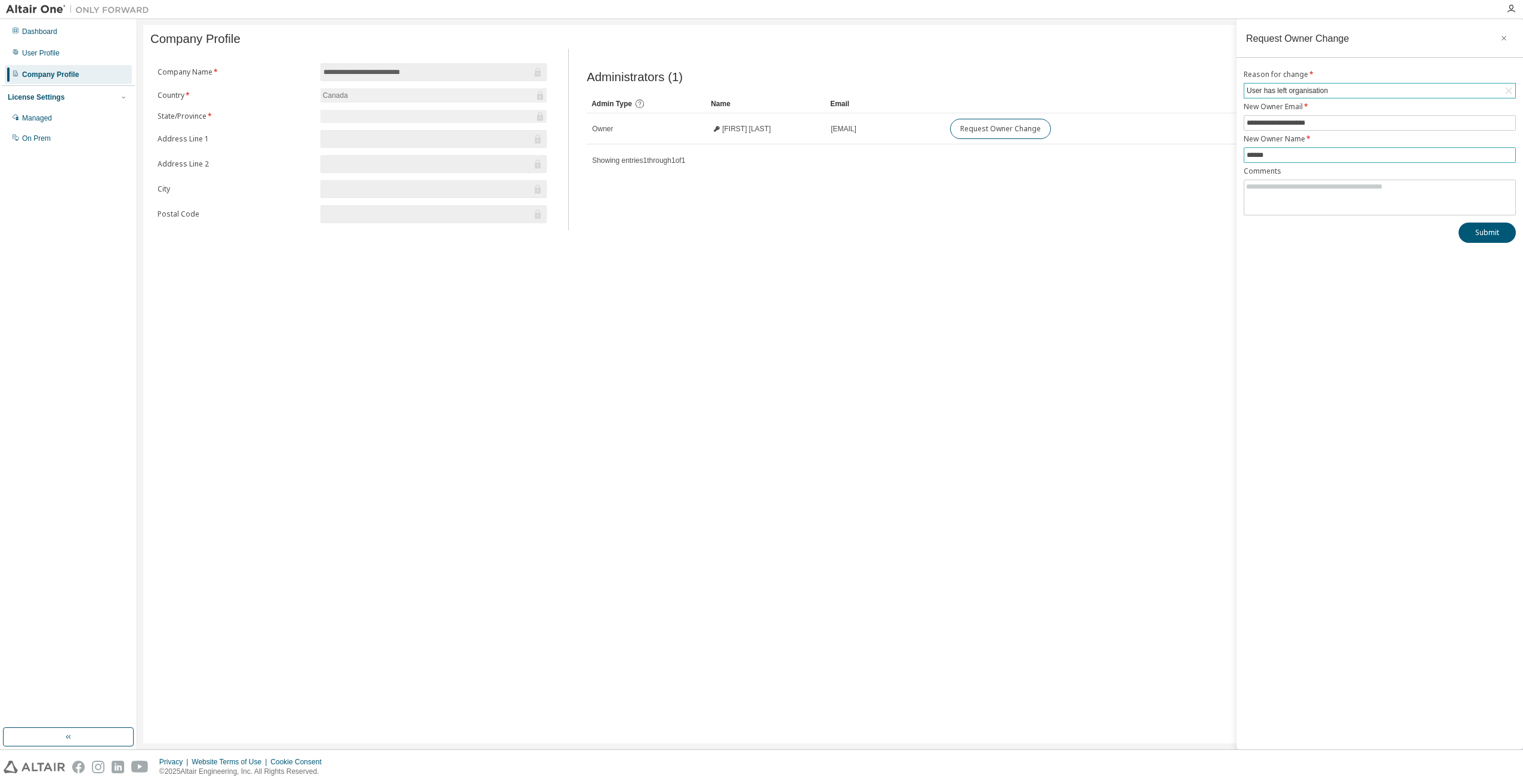 type on "******" 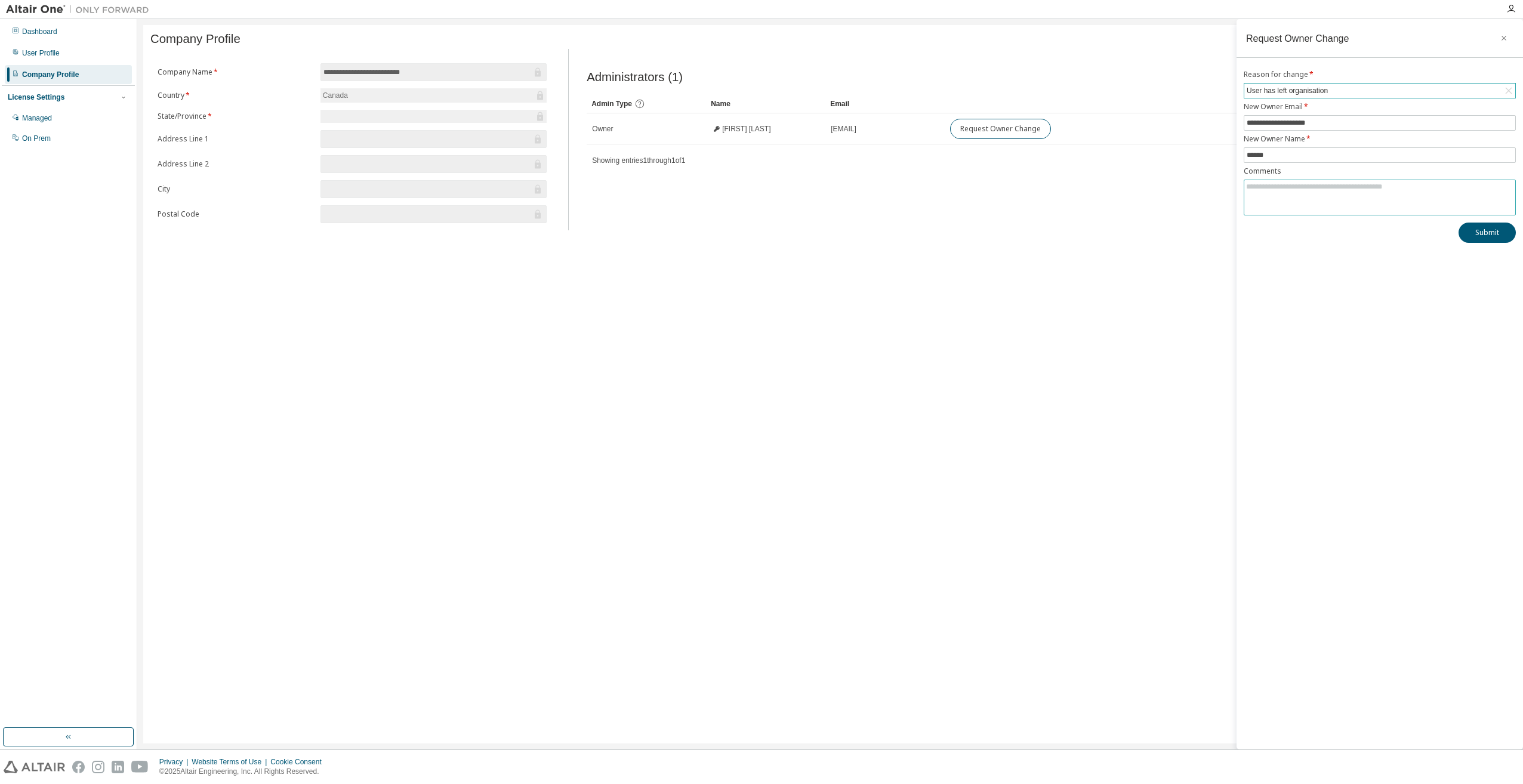 click at bounding box center (1380, 196) 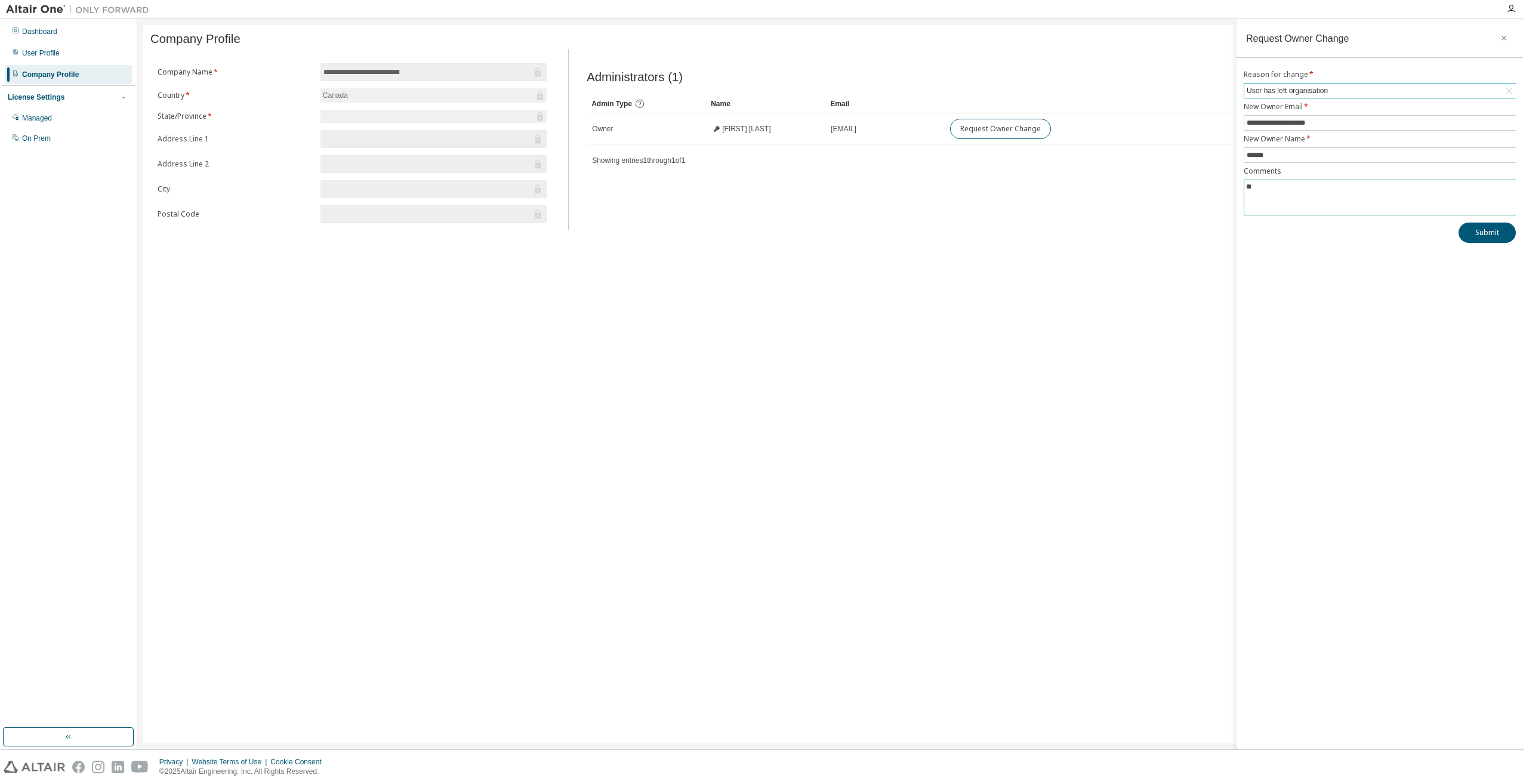 type on "*" 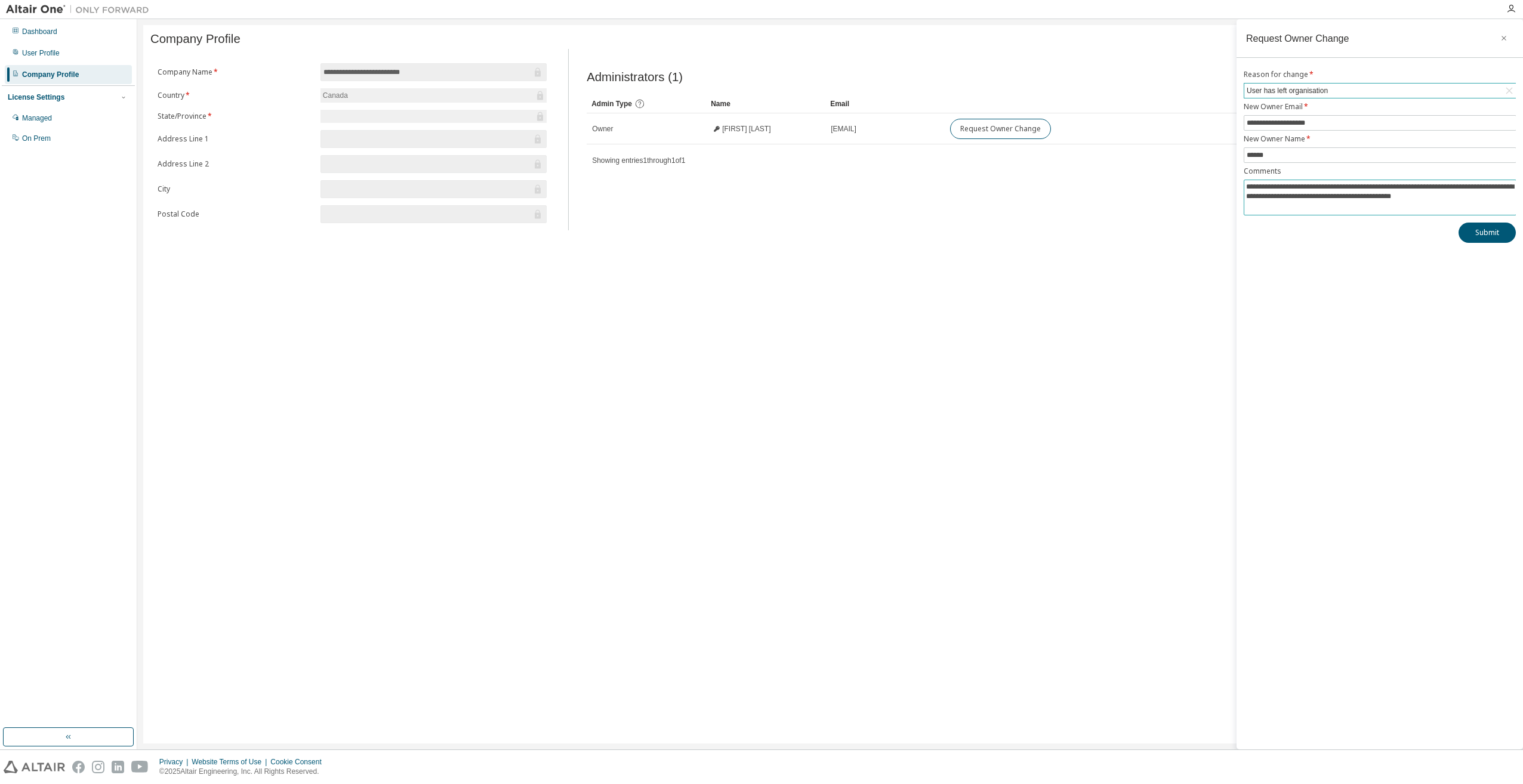 click on "**********" at bounding box center (1380, 196) 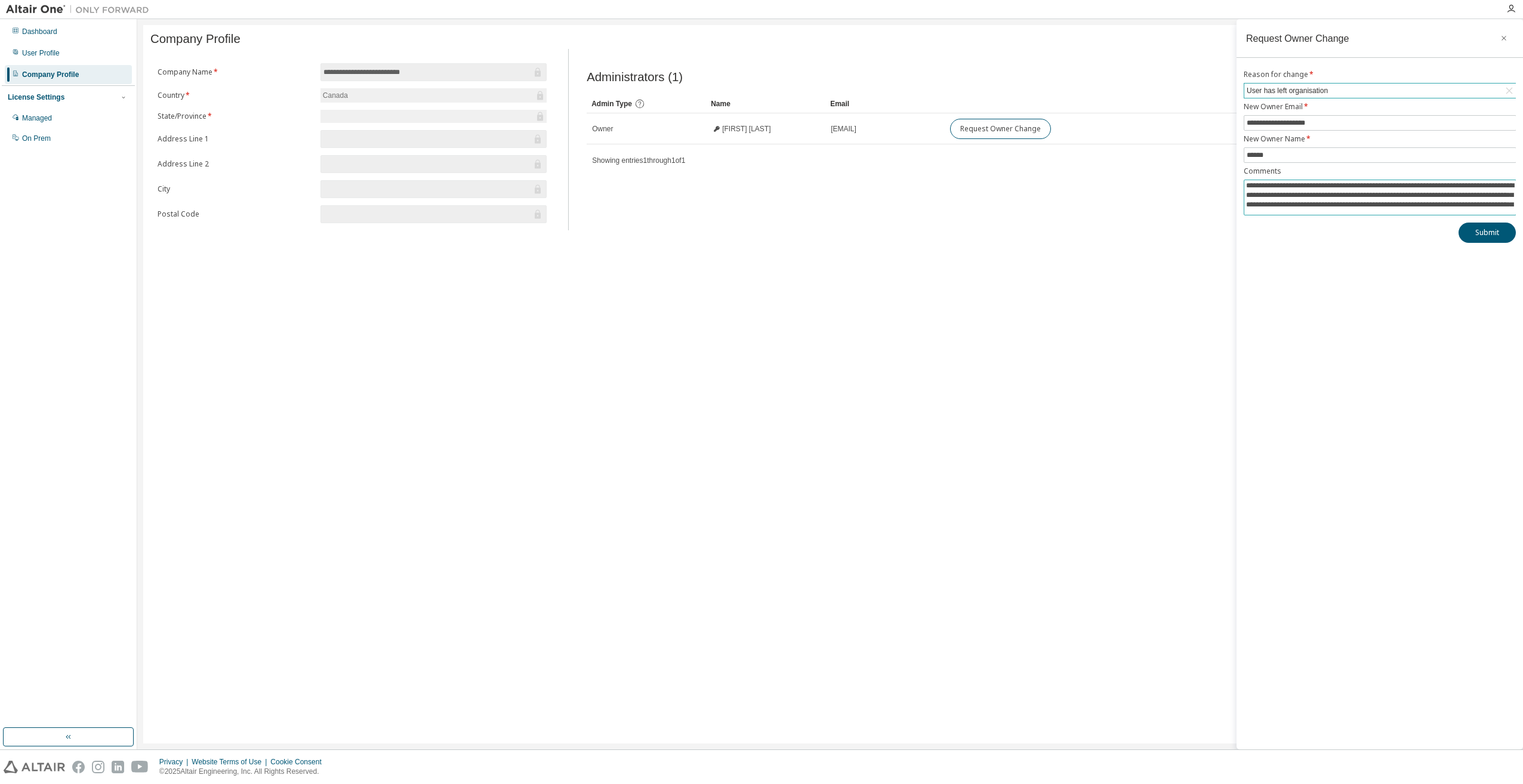 scroll, scrollTop: 9, scrollLeft: 0, axis: vertical 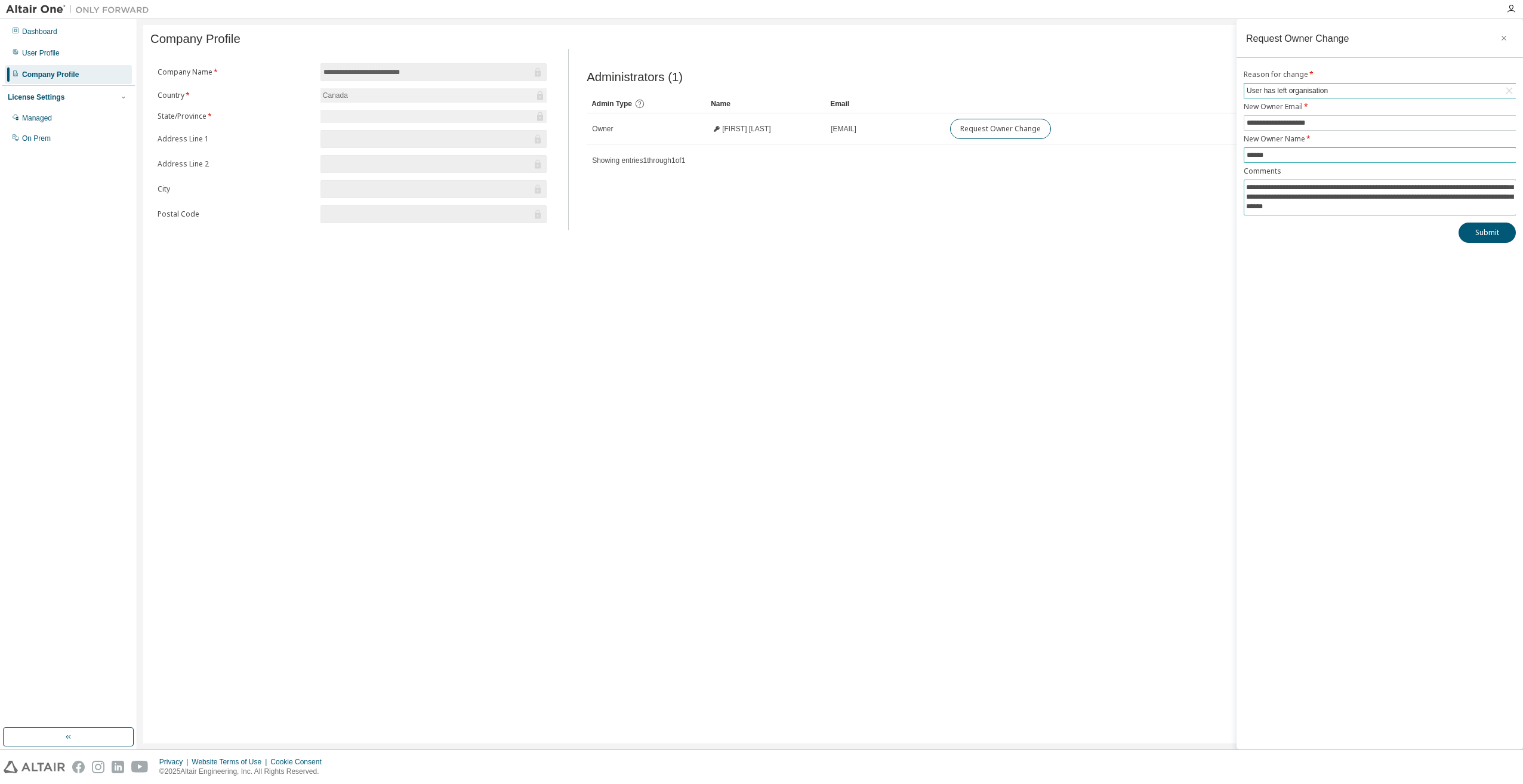 type on "**********" 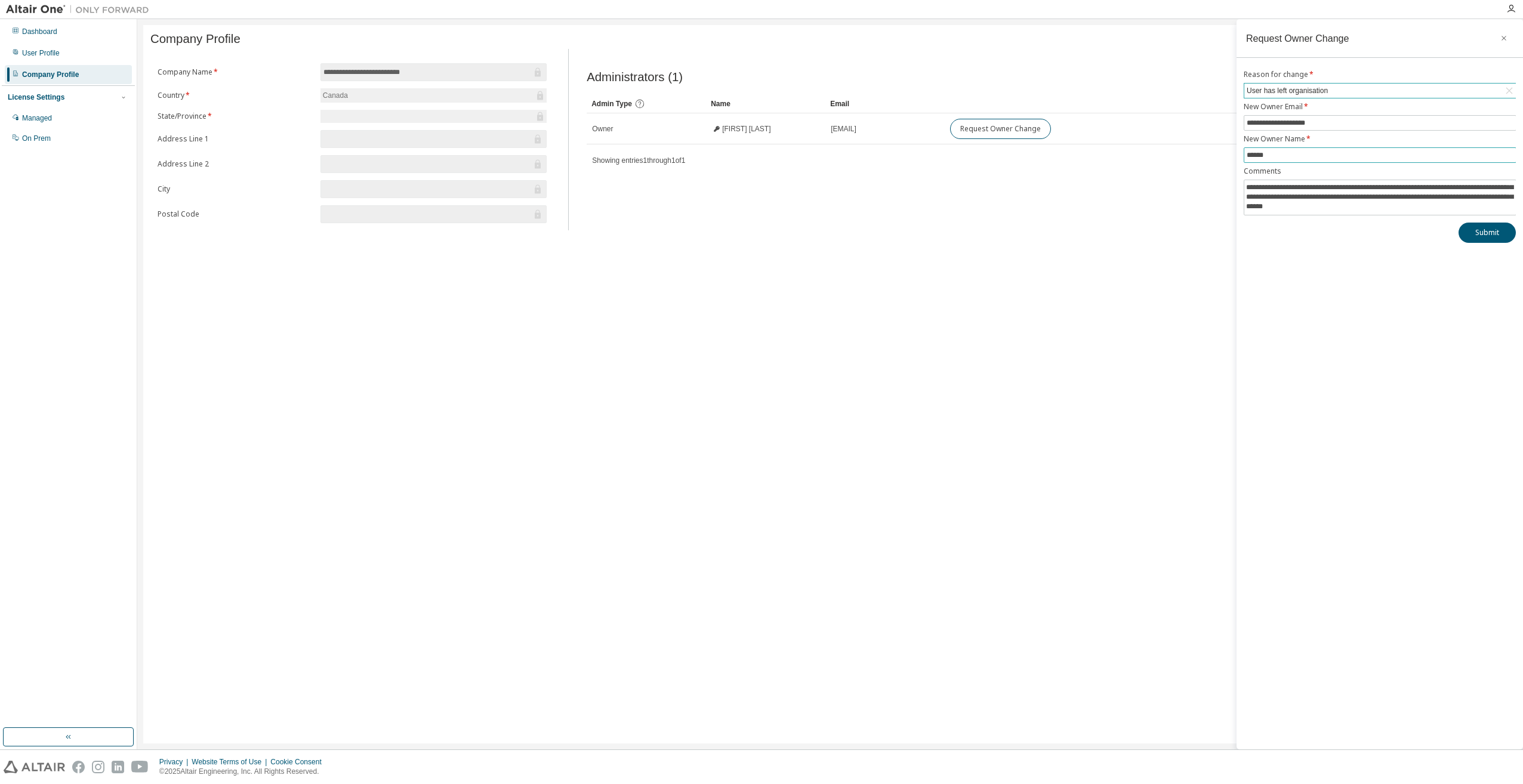 click on "******" at bounding box center [1380, 155] 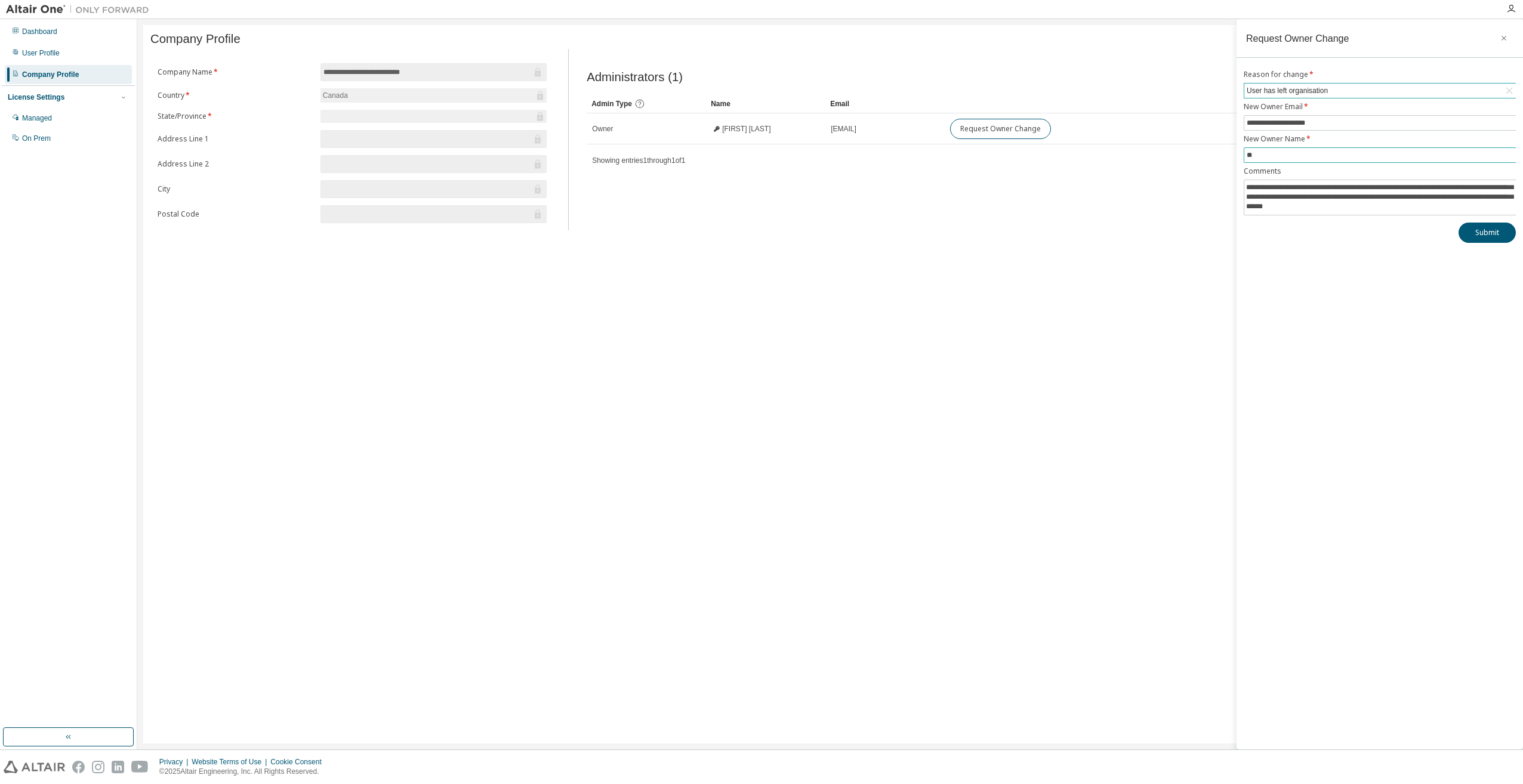 type on "*" 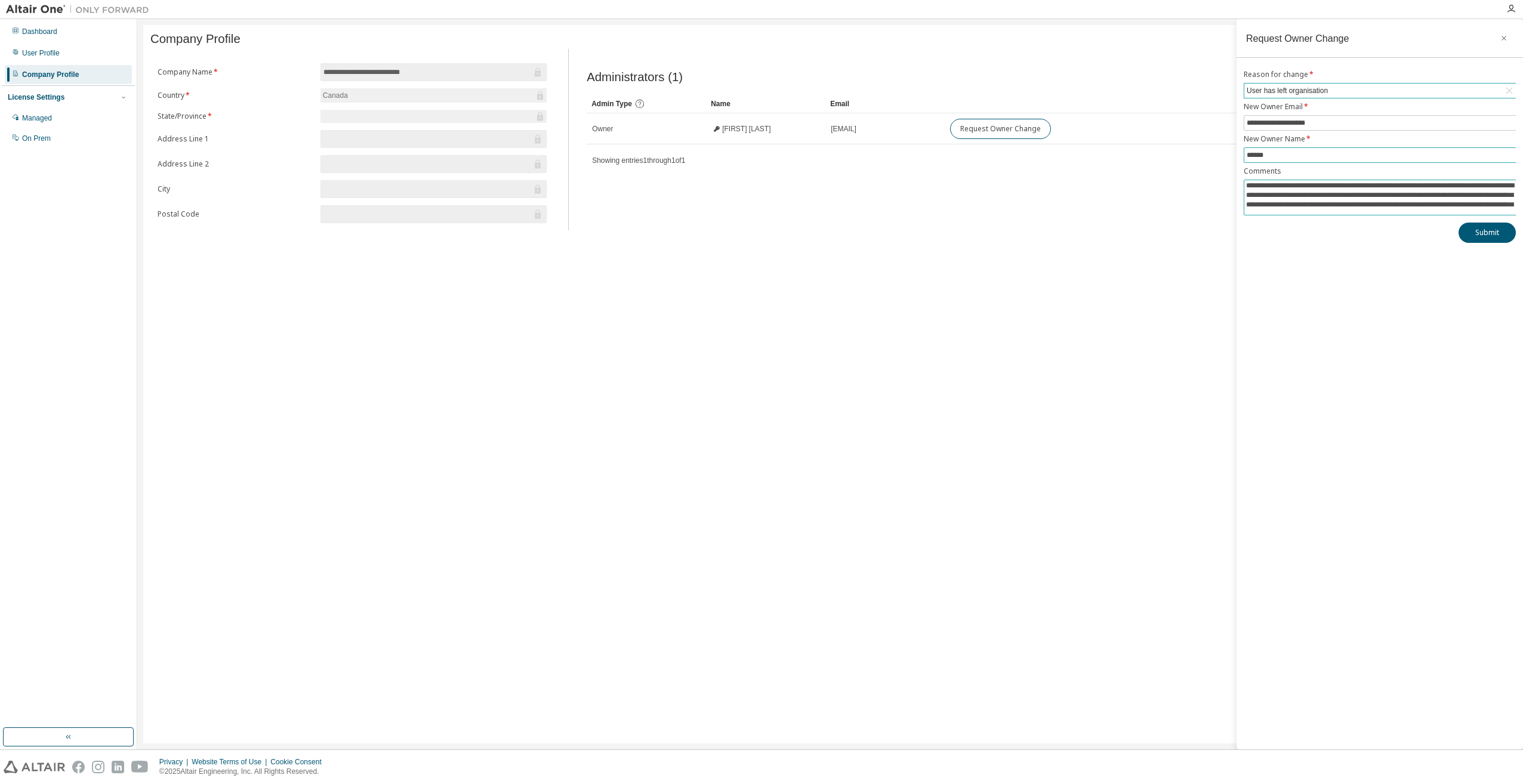 scroll, scrollTop: 0, scrollLeft: 0, axis: both 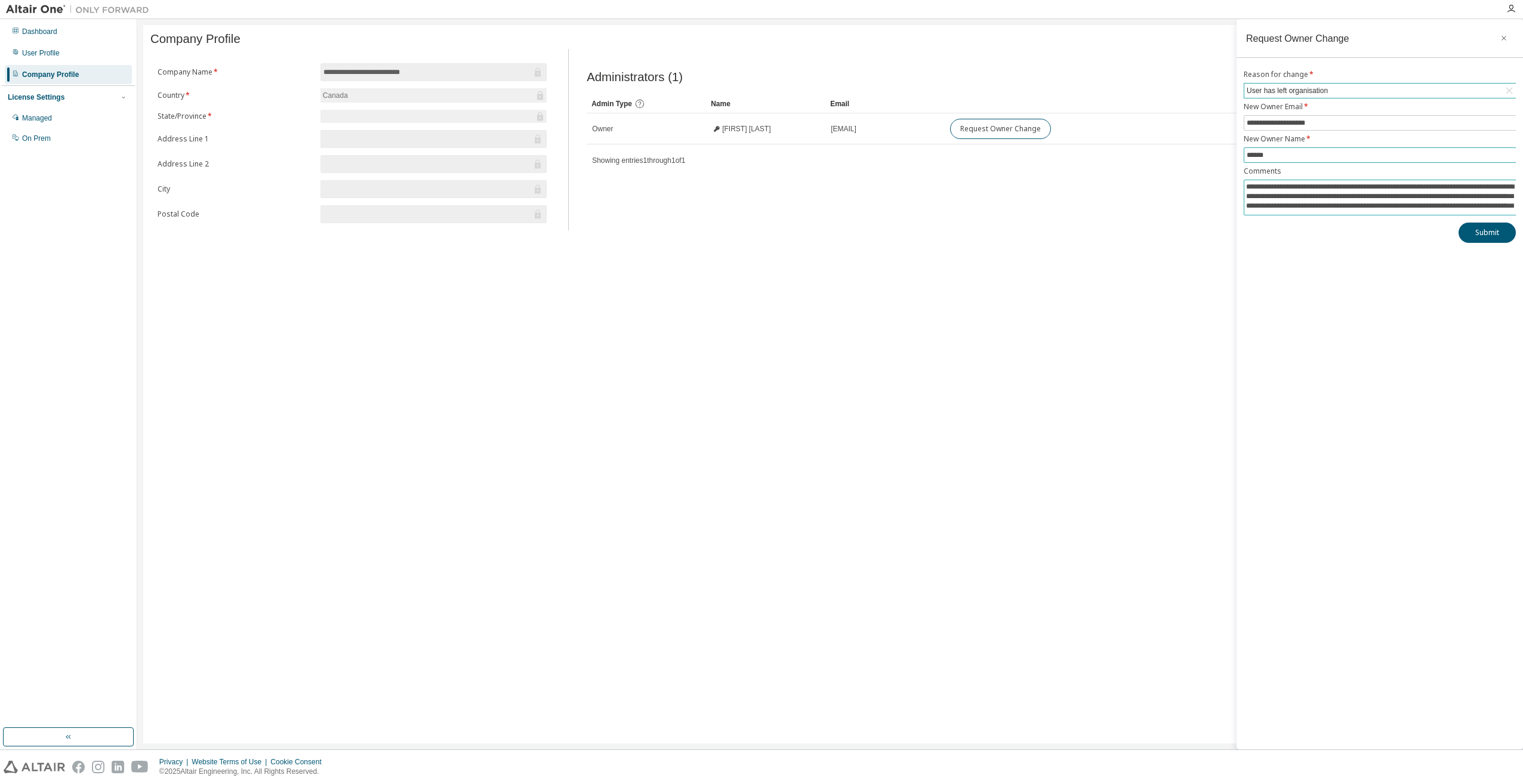 type on "******" 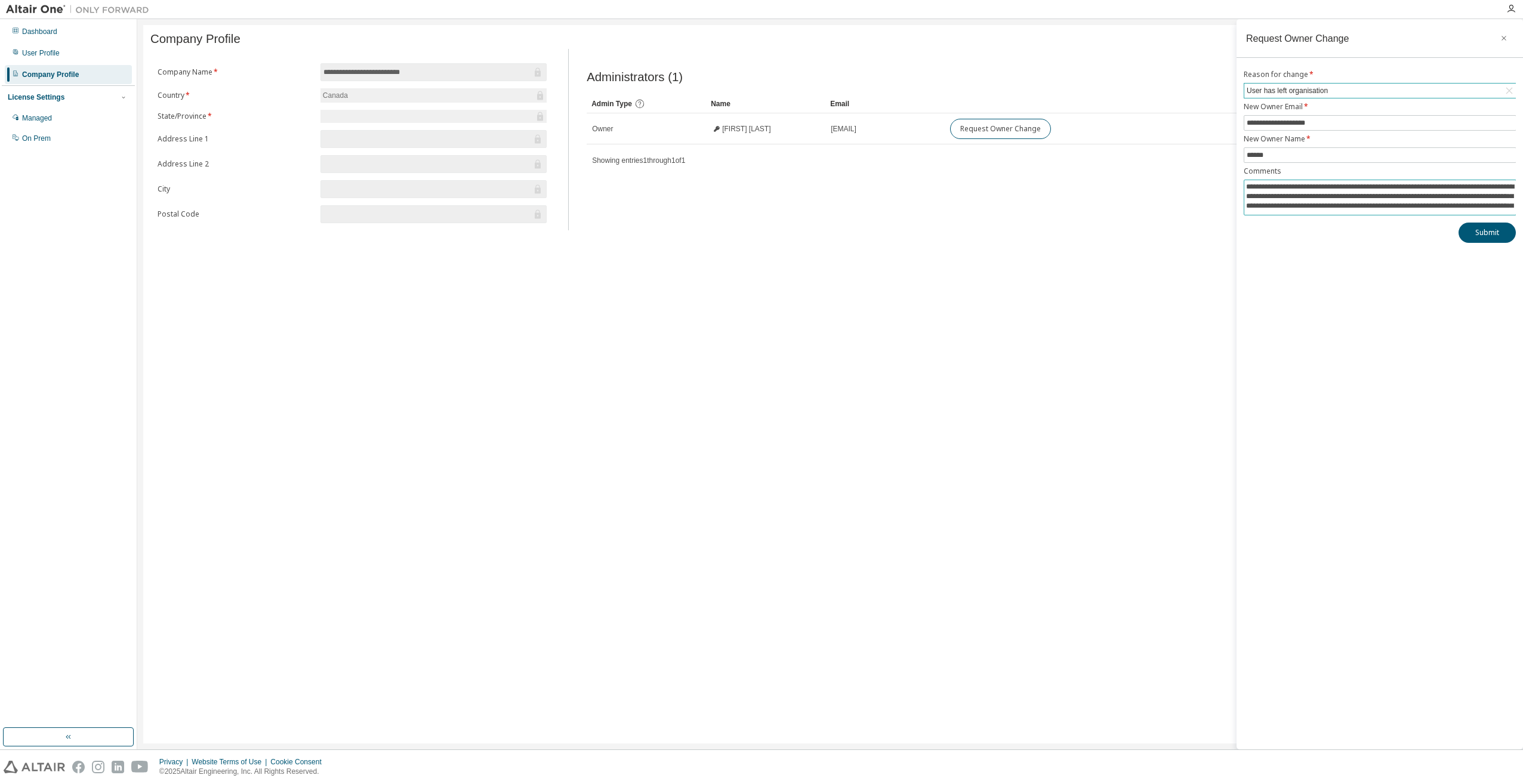 click on "**********" at bounding box center [1380, 196] 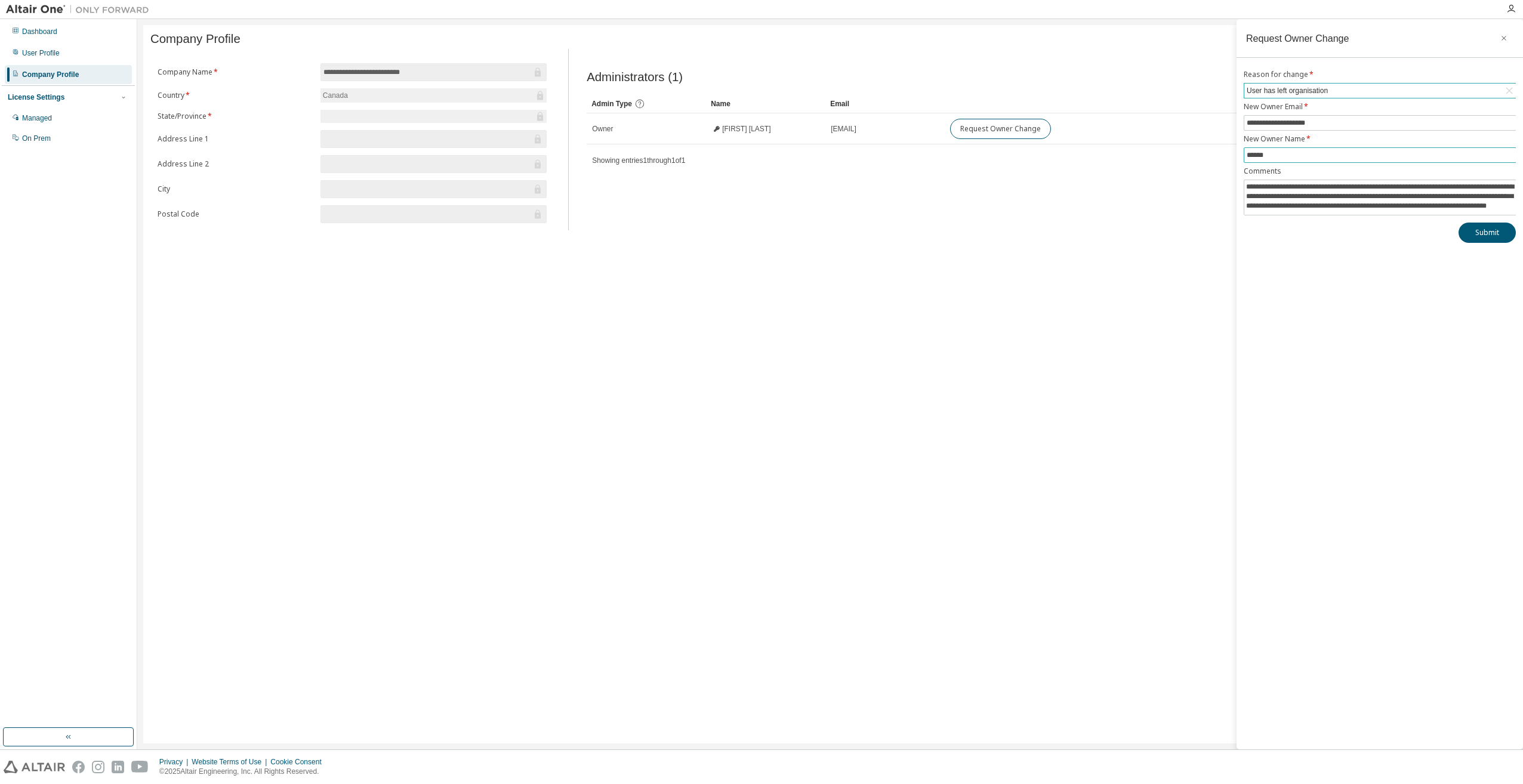 click on "******" at bounding box center [1380, 155] 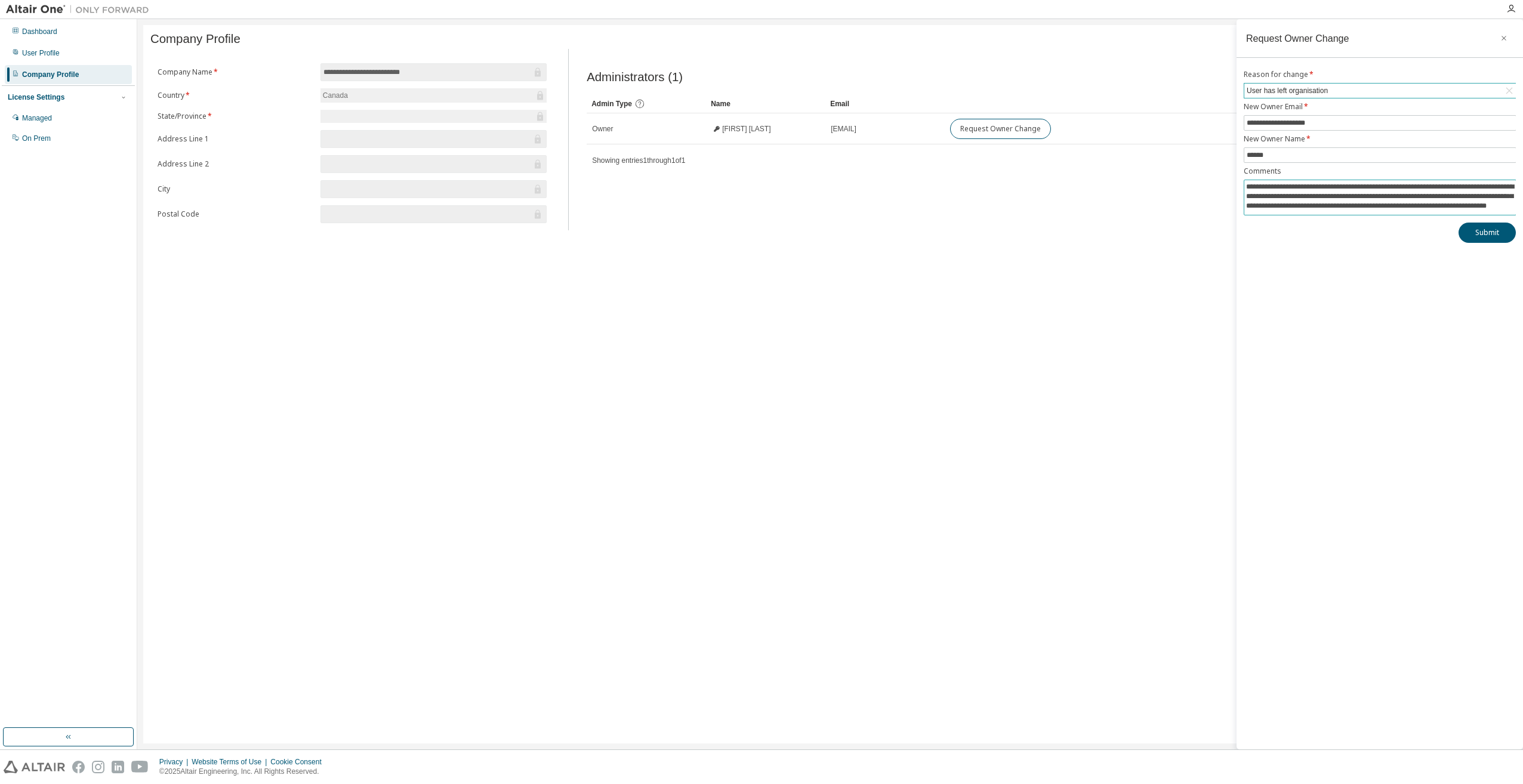 click on "**********" at bounding box center (1380, 196) 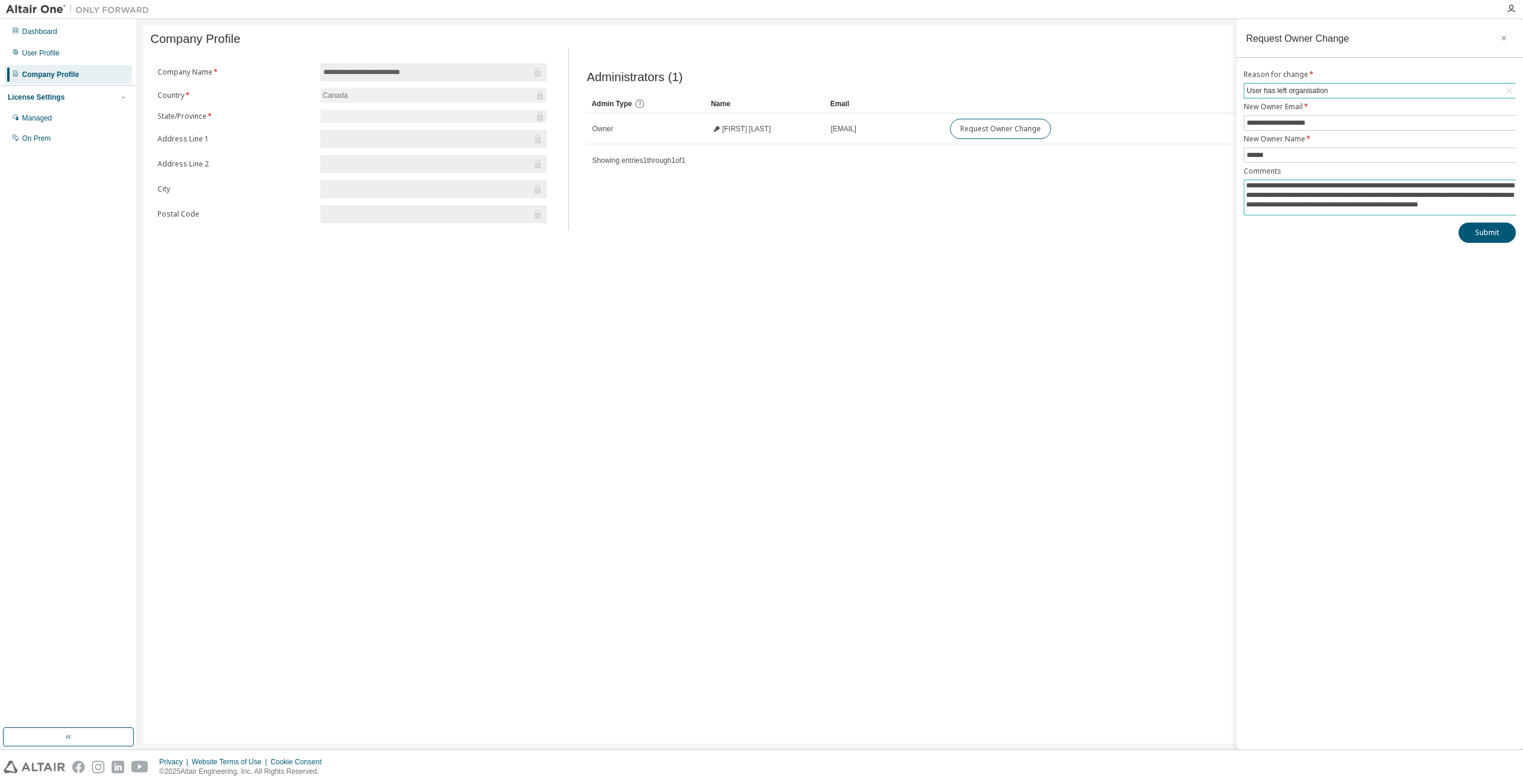 scroll, scrollTop: 1, scrollLeft: 0, axis: vertical 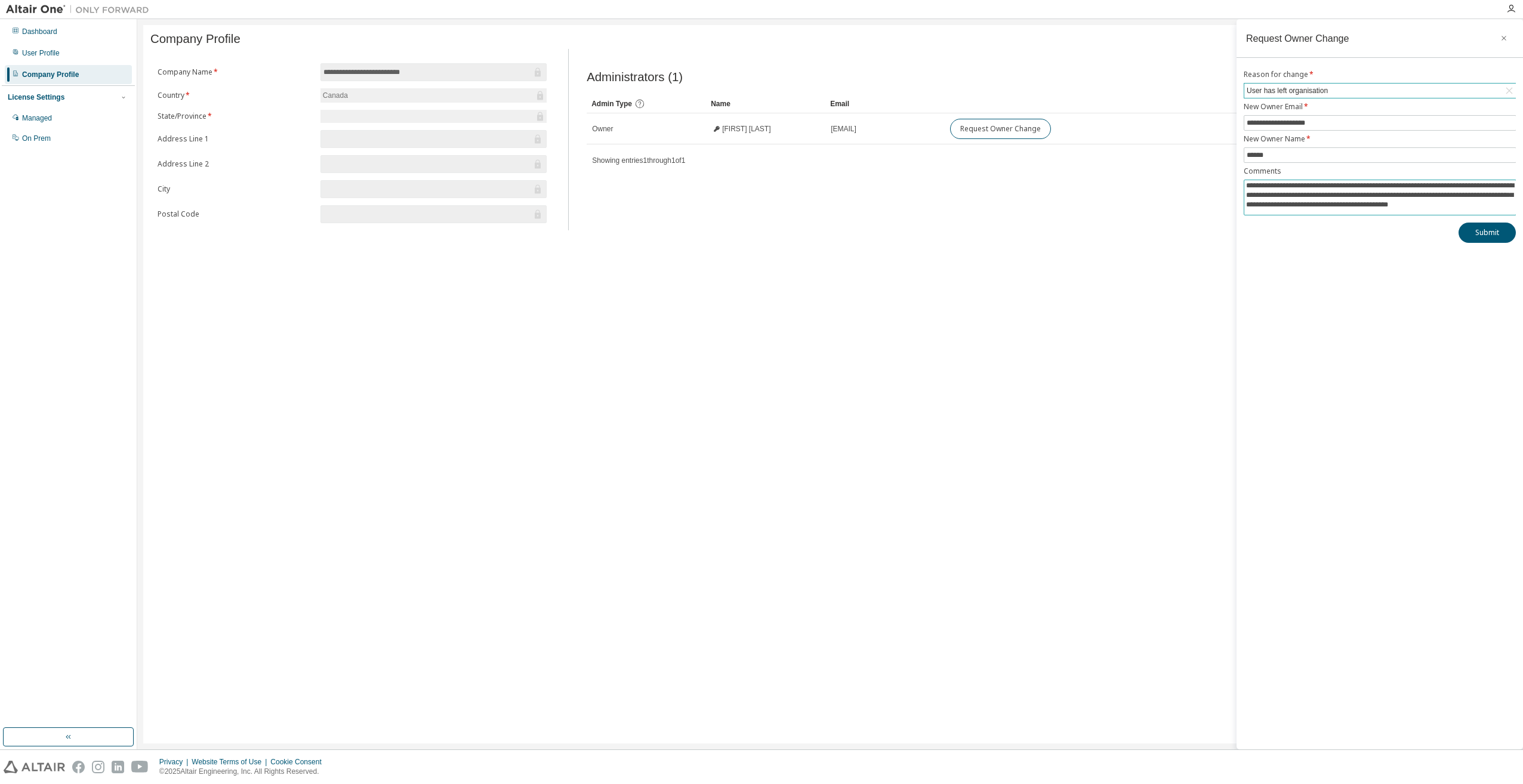 click on "**********" at bounding box center [1380, 196] 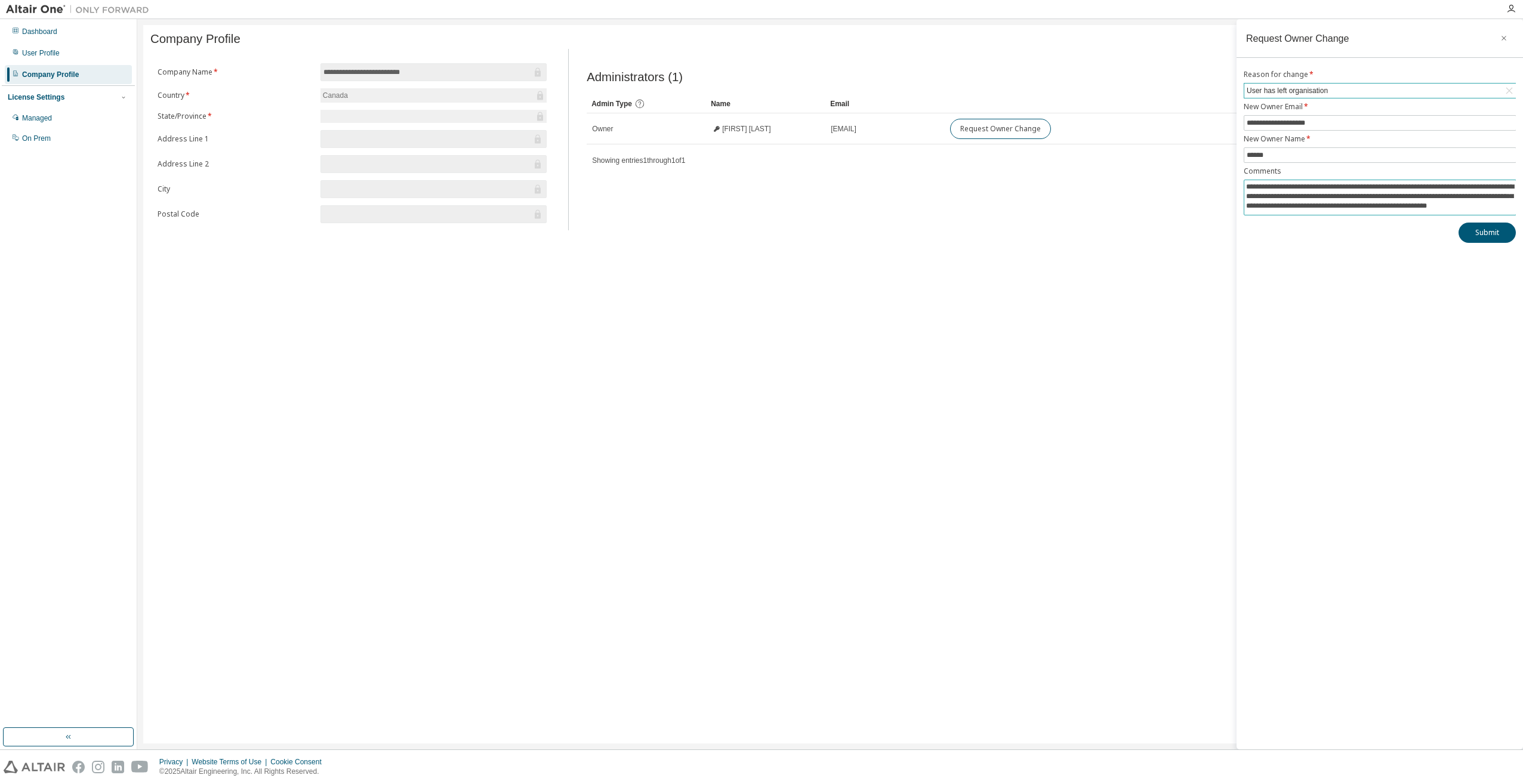 scroll, scrollTop: 11, scrollLeft: 0, axis: vertical 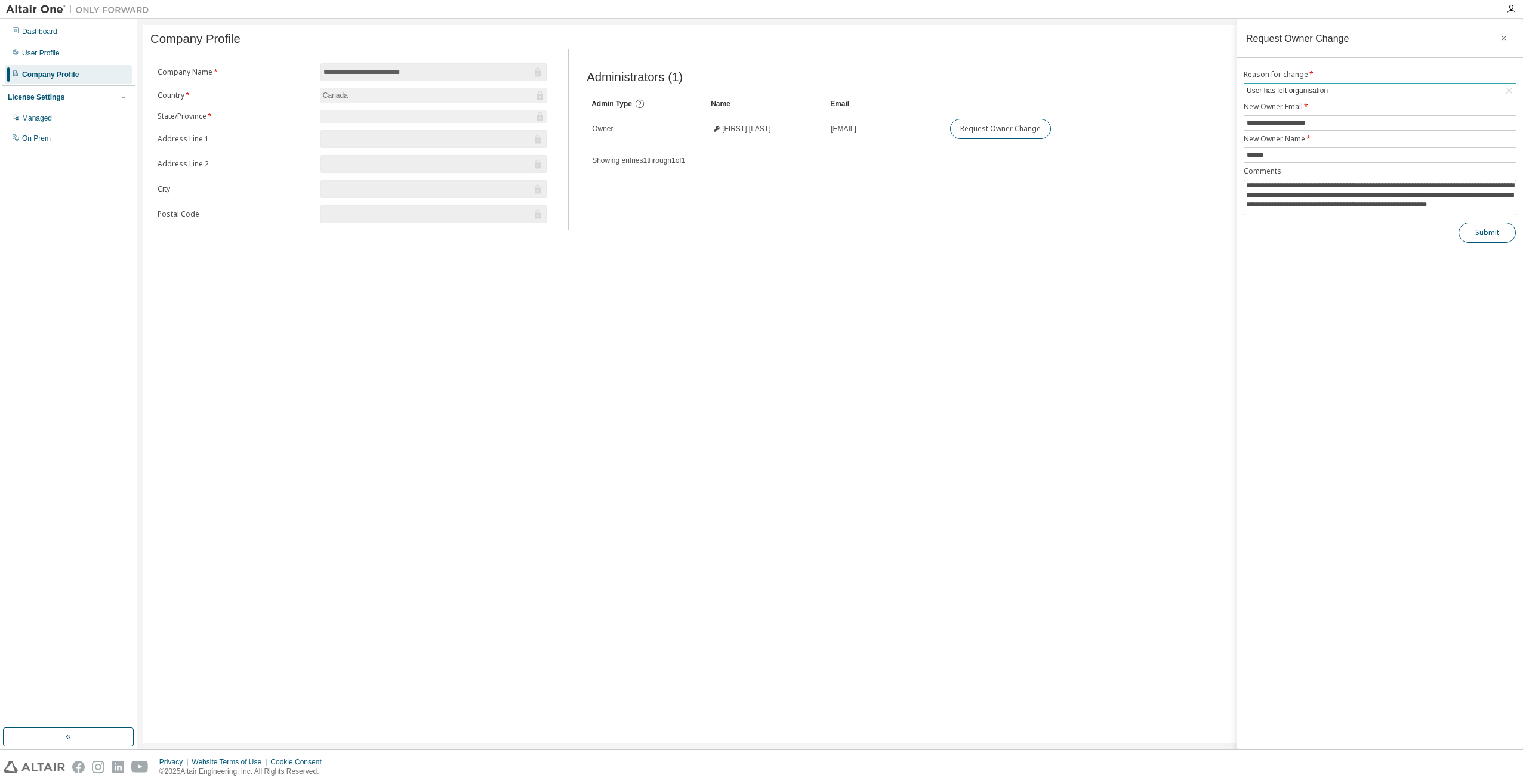 type on "**********" 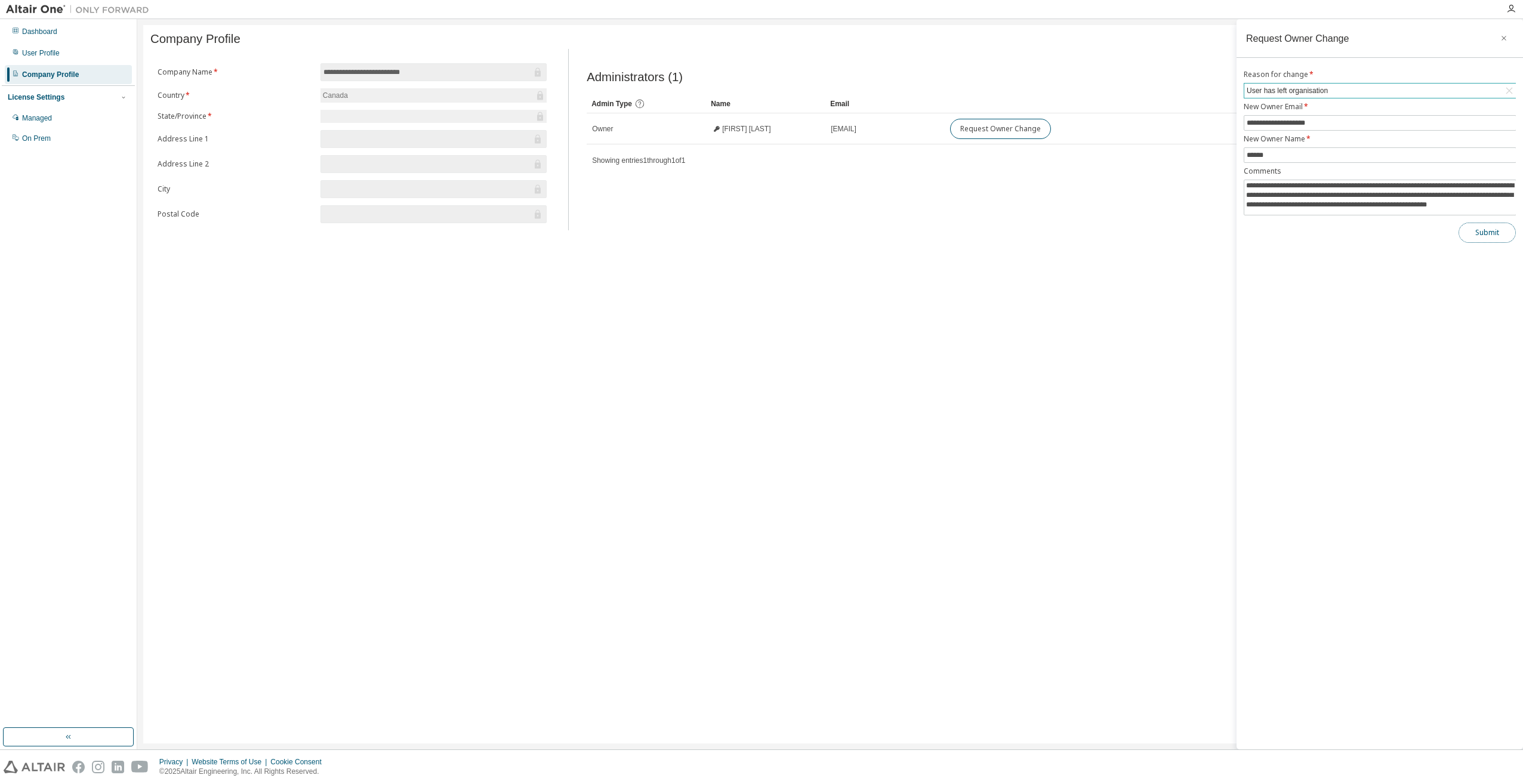 click on "Submit" at bounding box center (1487, 233) 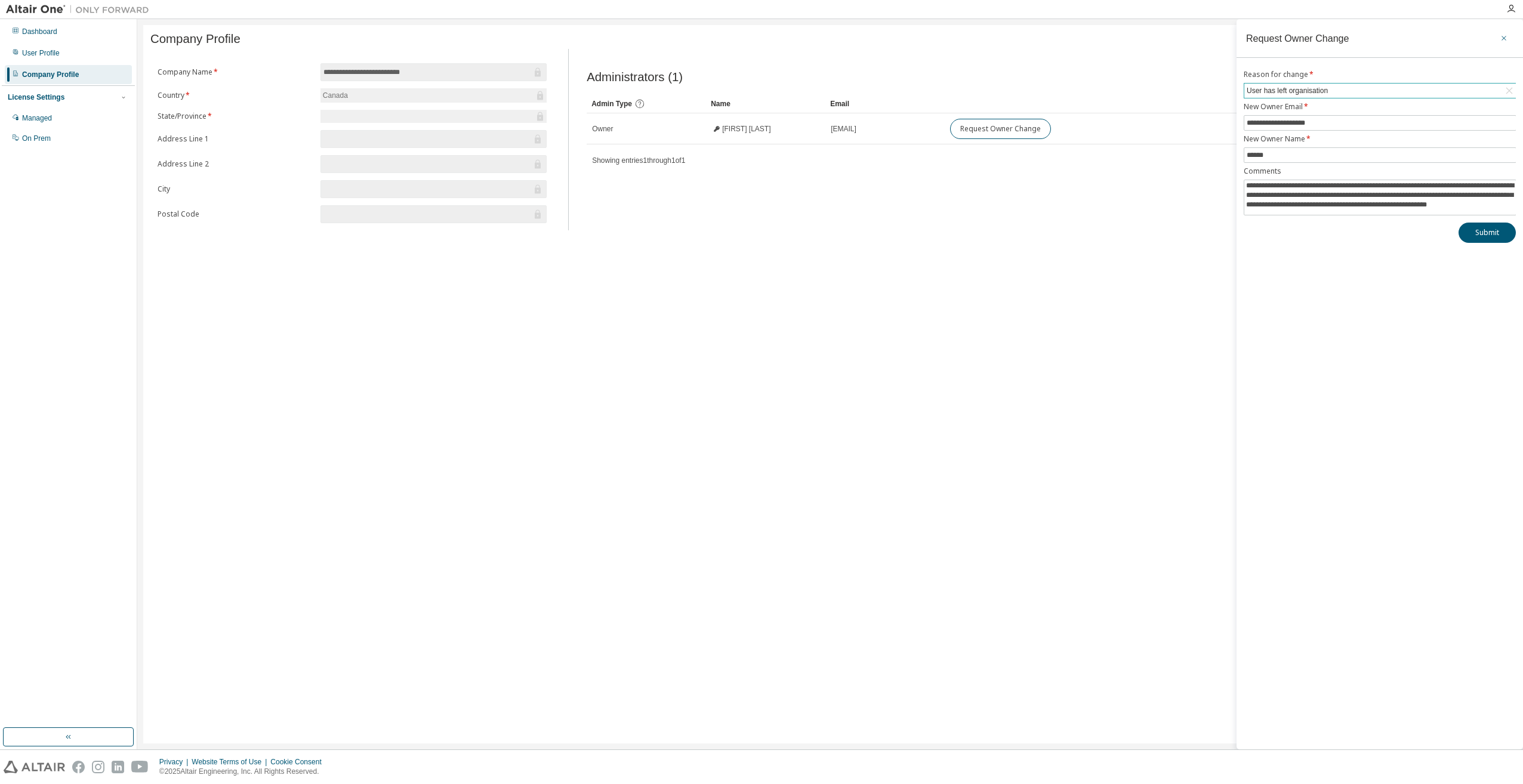 click 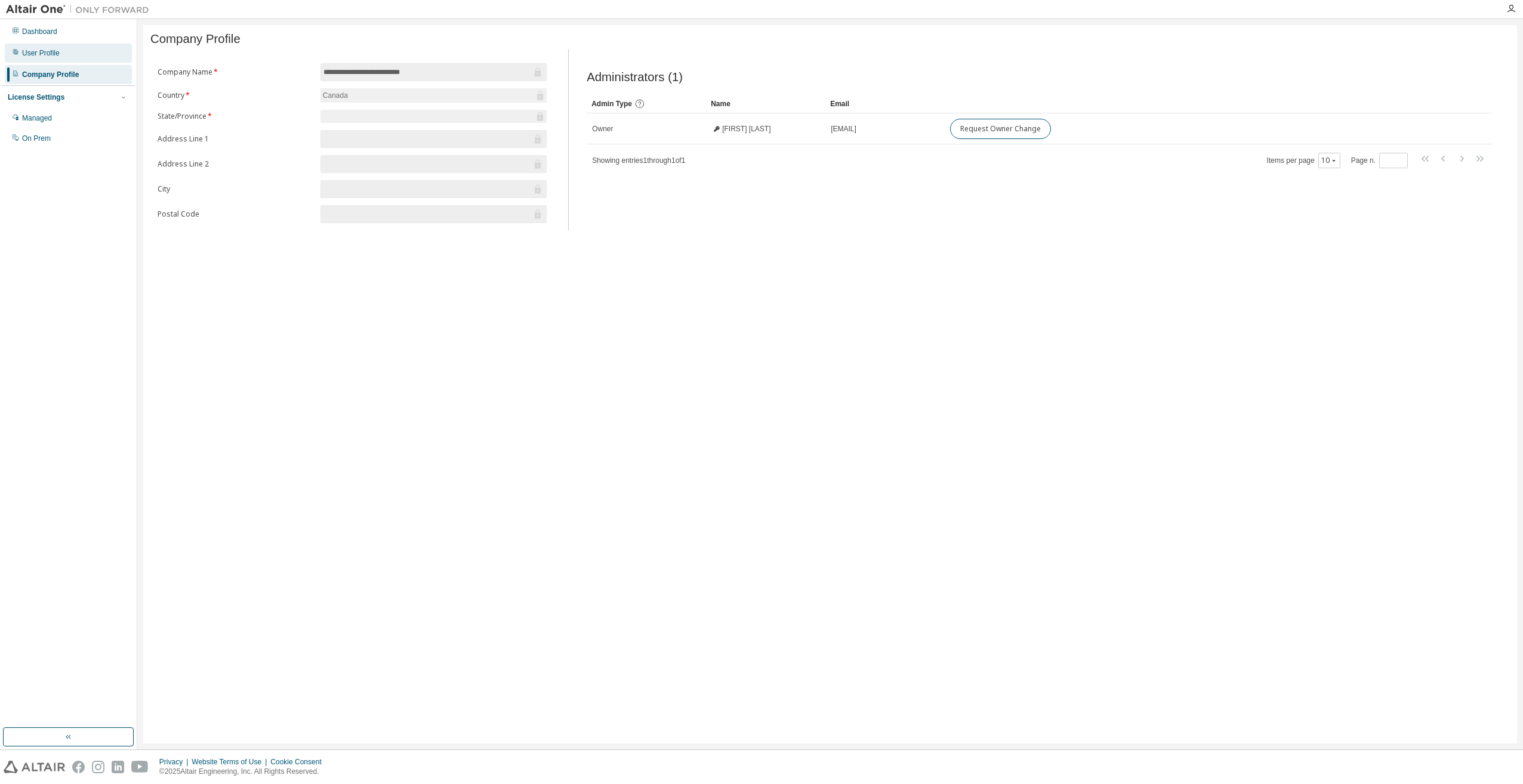 click on "User Profile" at bounding box center [68, 53] 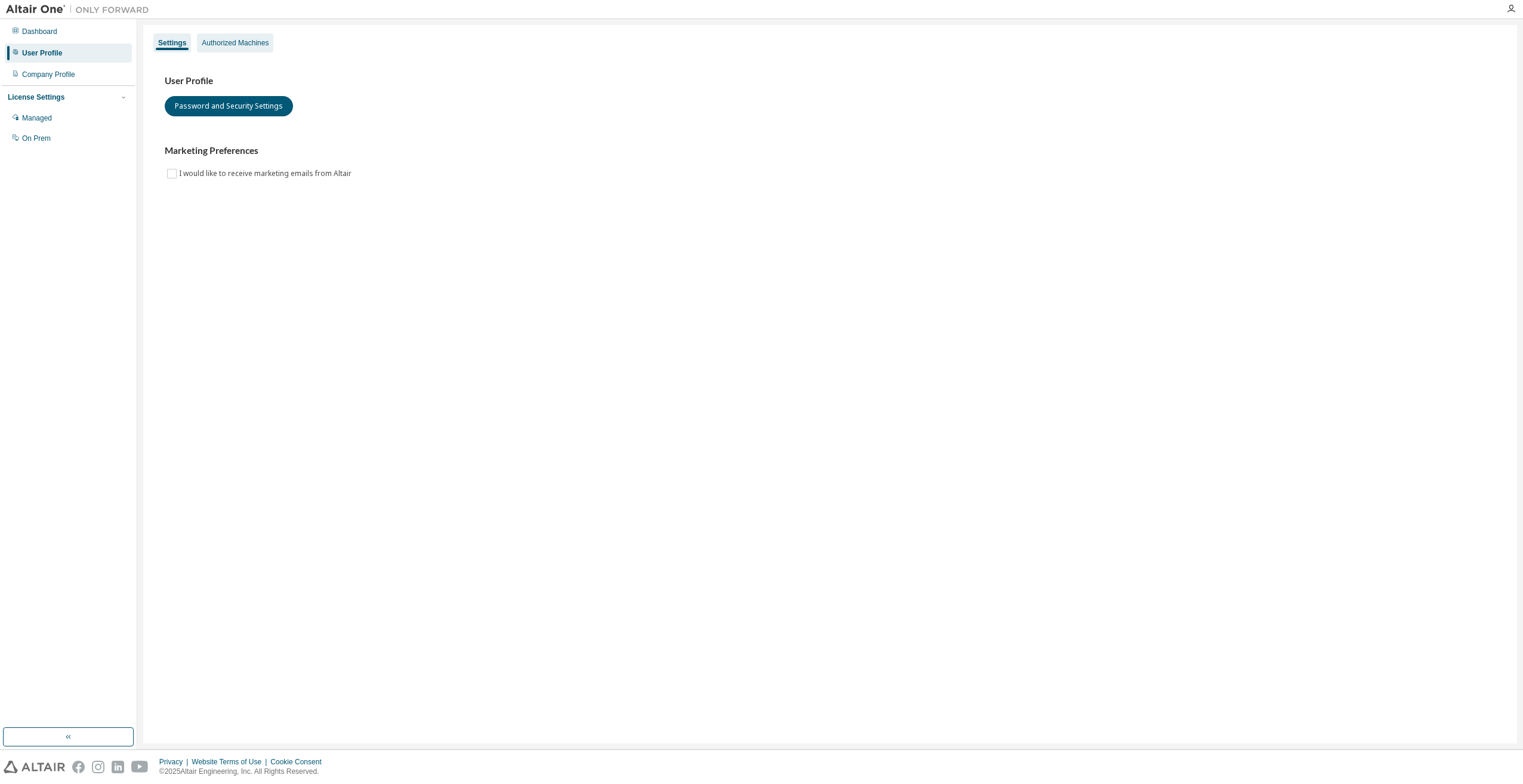 click on "Authorized Machines" at bounding box center (235, 43) 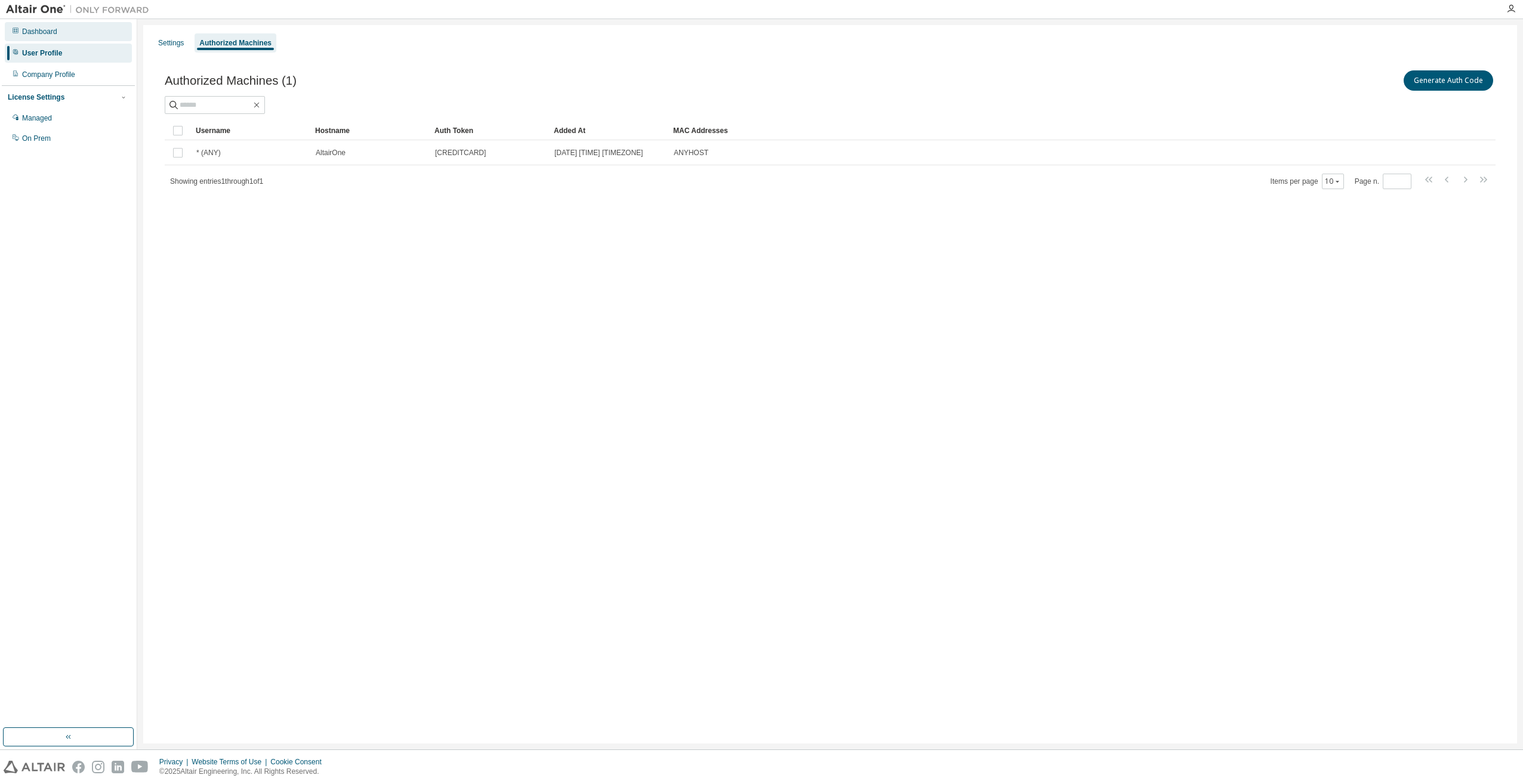 click on "Dashboard" at bounding box center [39, 32] 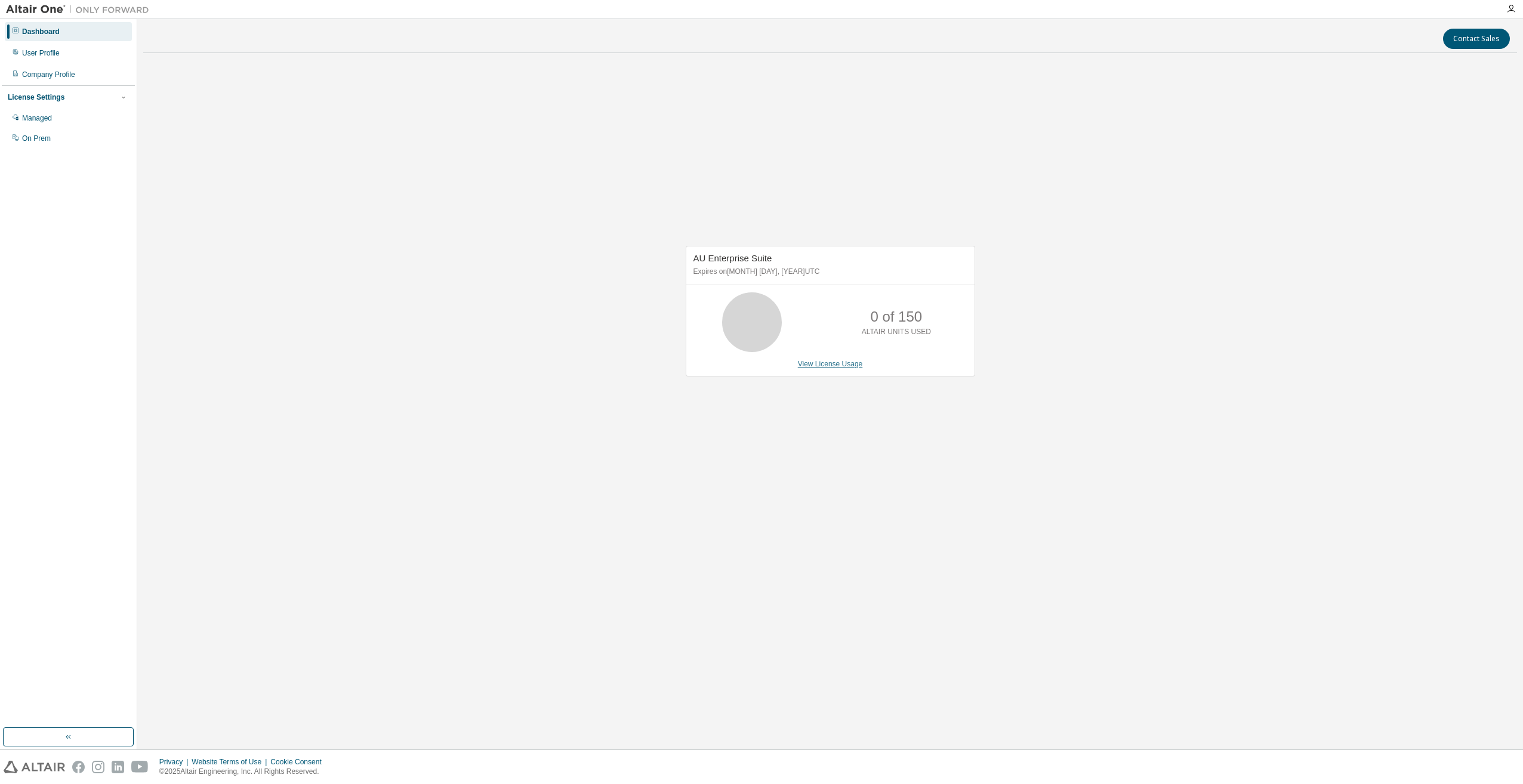 click on "View License Usage" at bounding box center [830, 364] 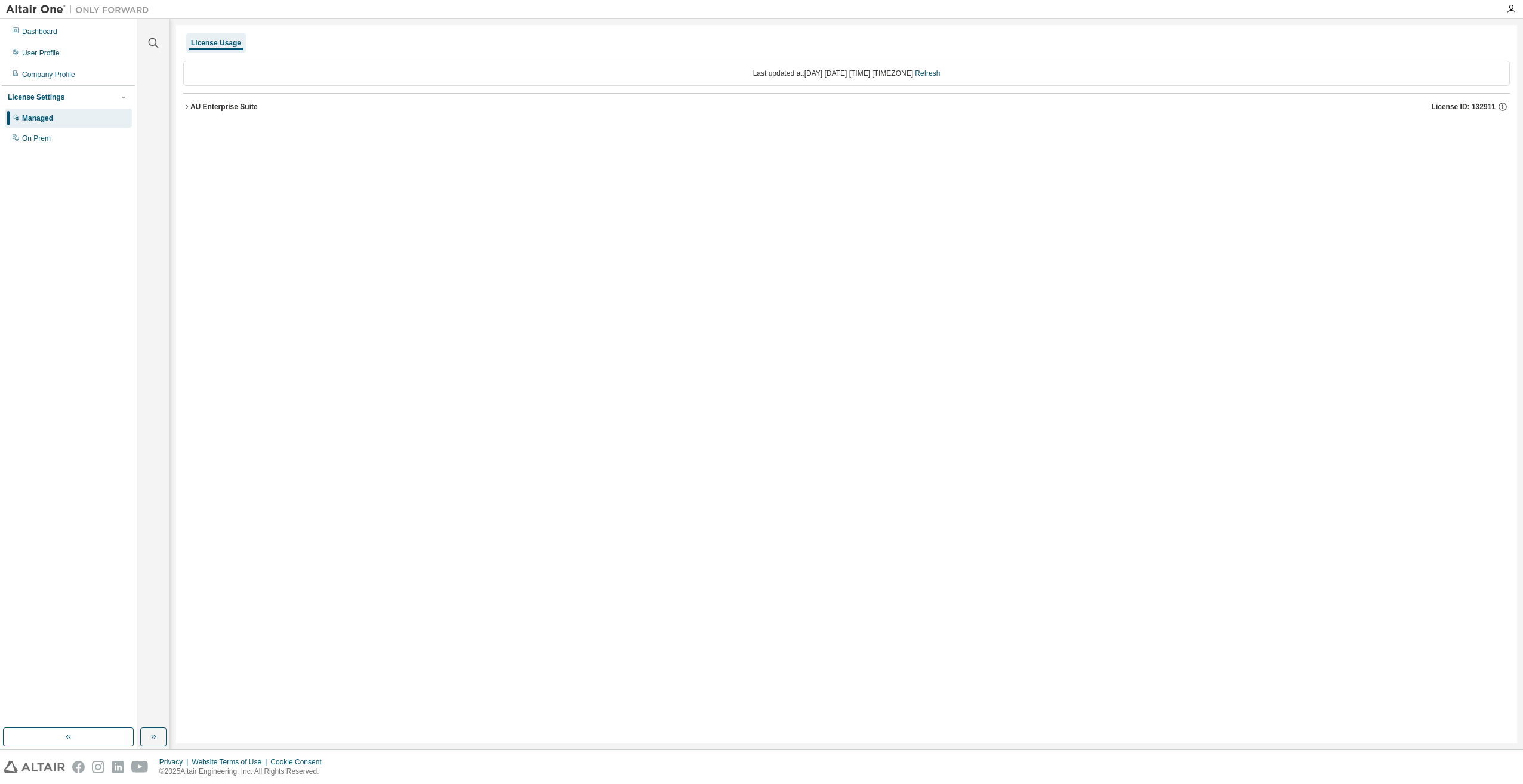click 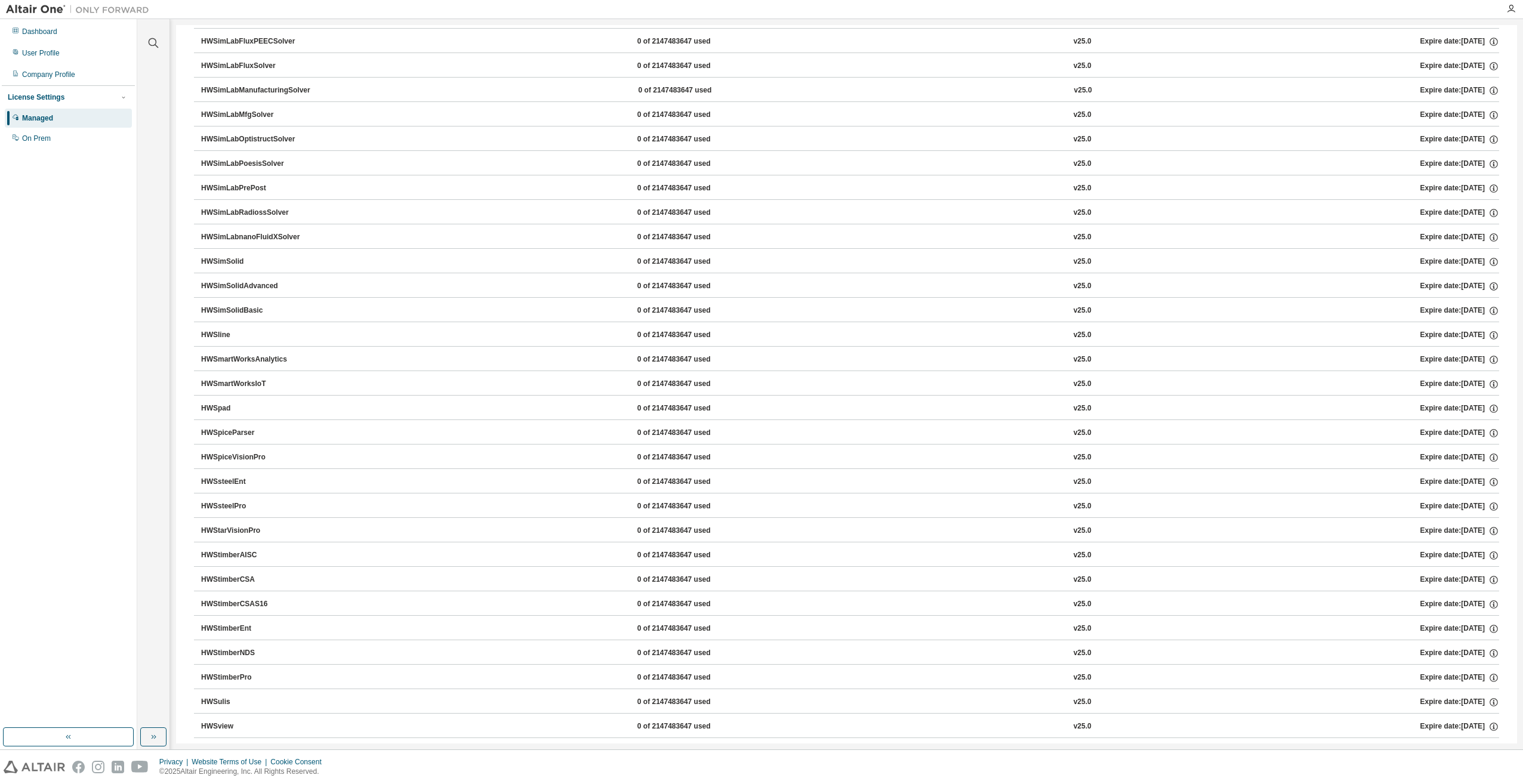 scroll, scrollTop: 7280, scrollLeft: 0, axis: vertical 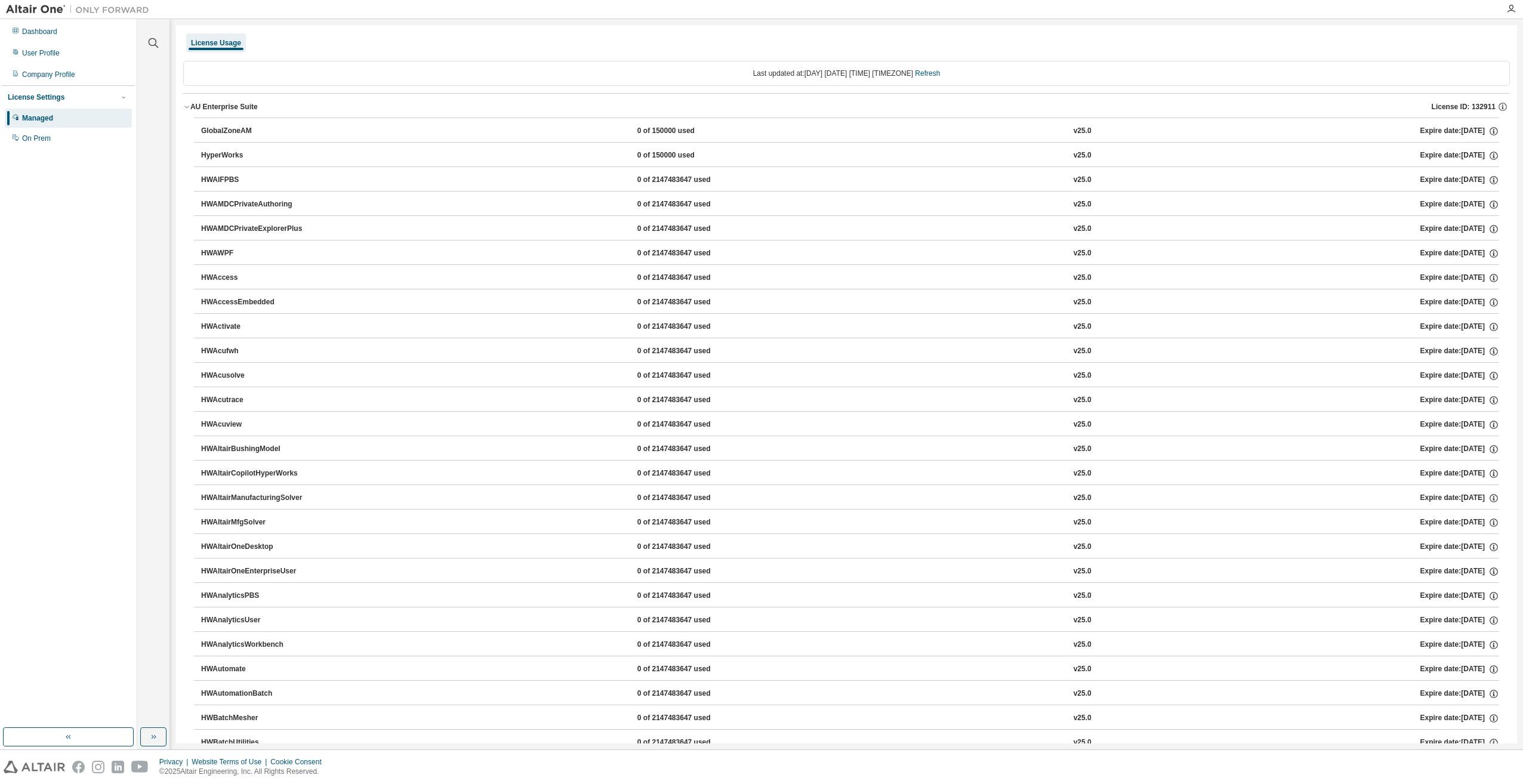 type 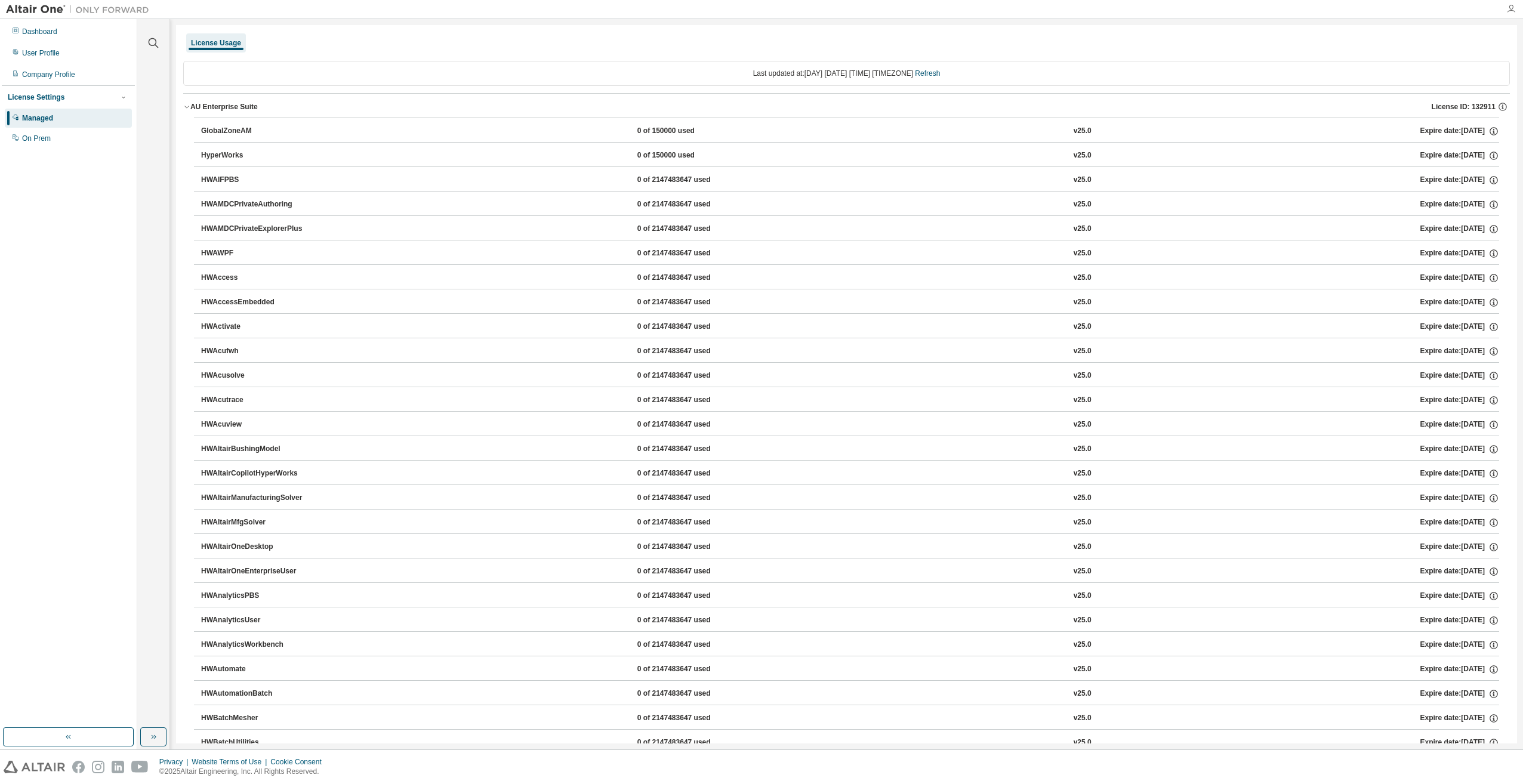 click at bounding box center (1511, 9) 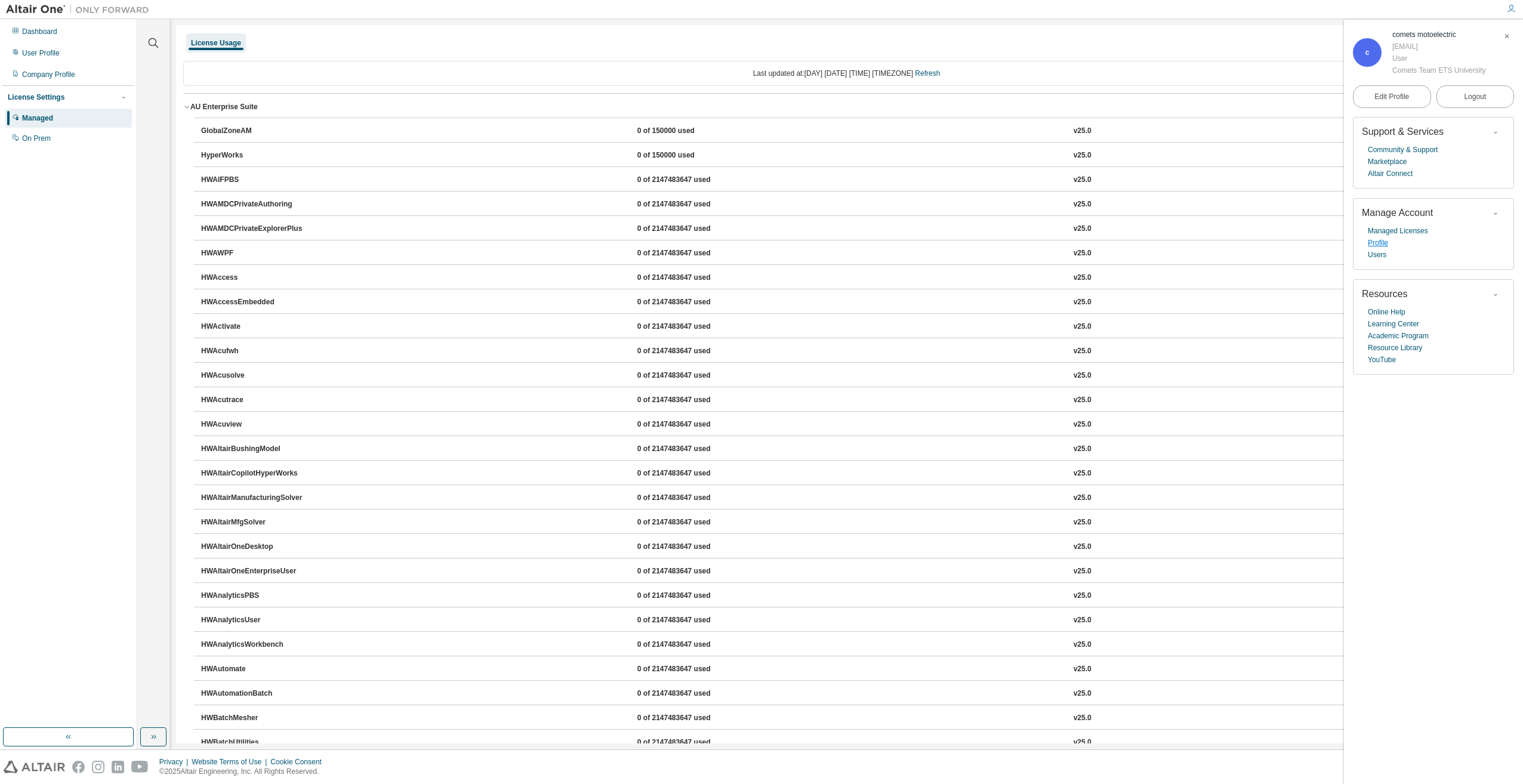 click on "Profile" at bounding box center (1378, 243) 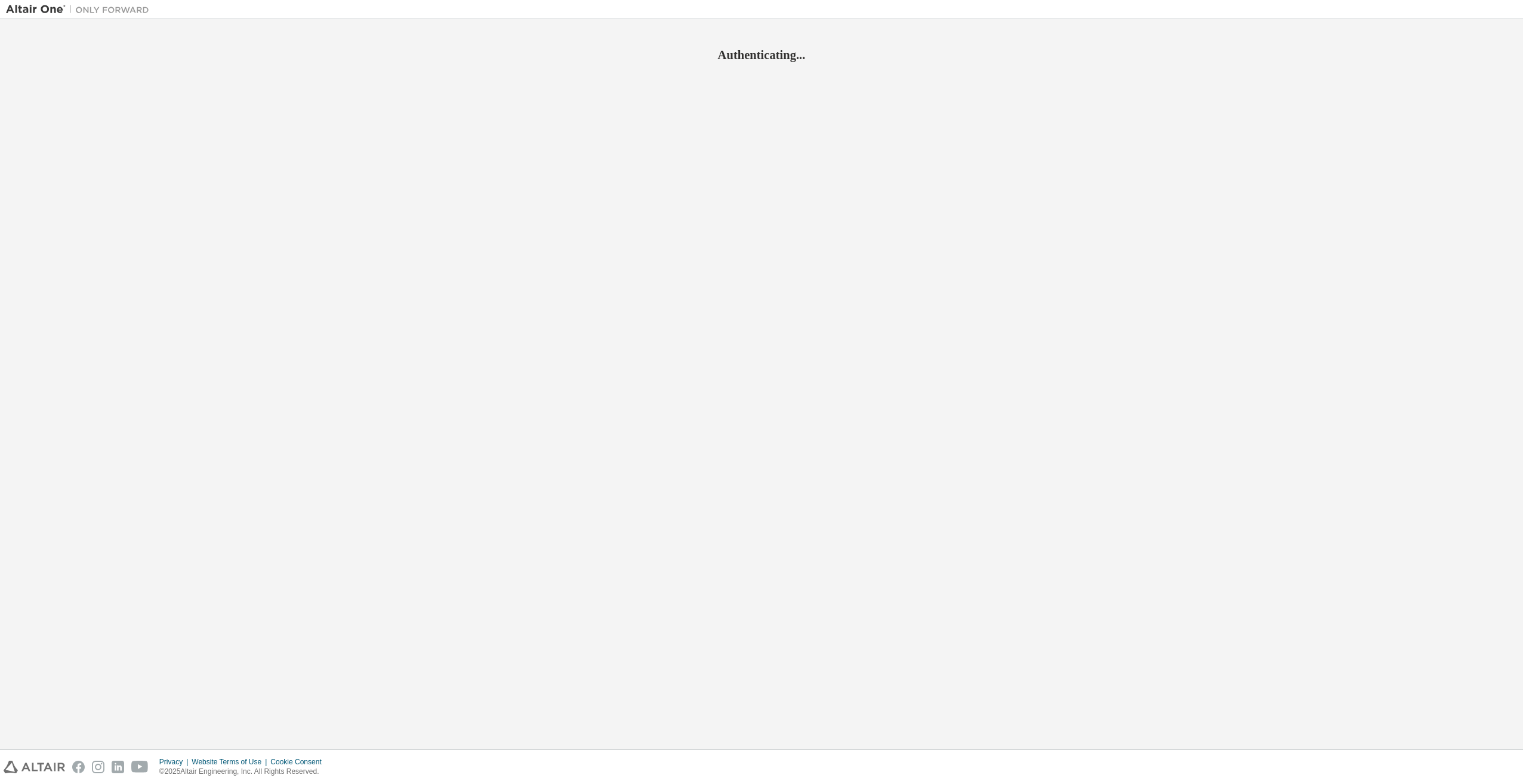 scroll, scrollTop: 0, scrollLeft: 0, axis: both 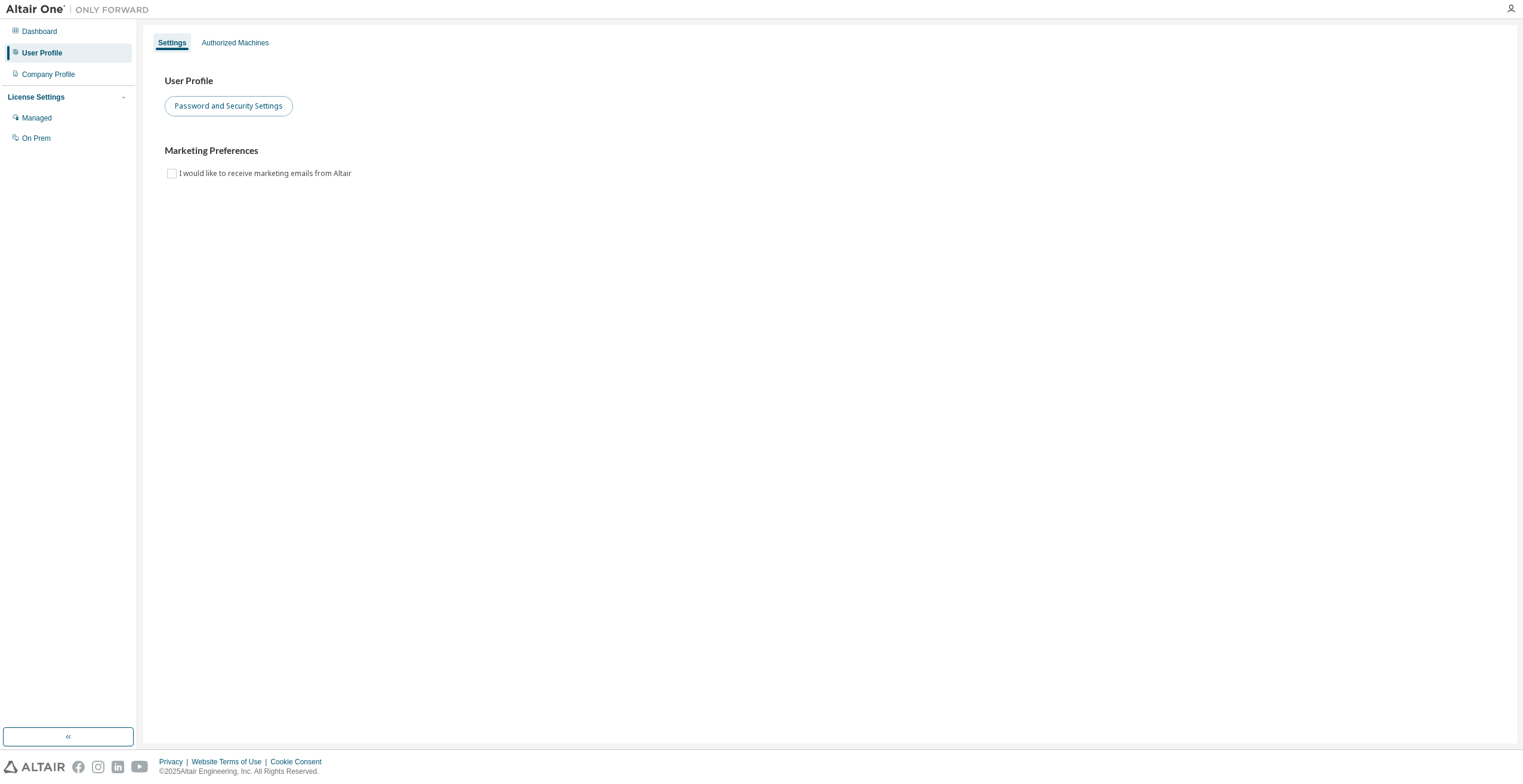 click on "Password and Security Settings" at bounding box center [229, 106] 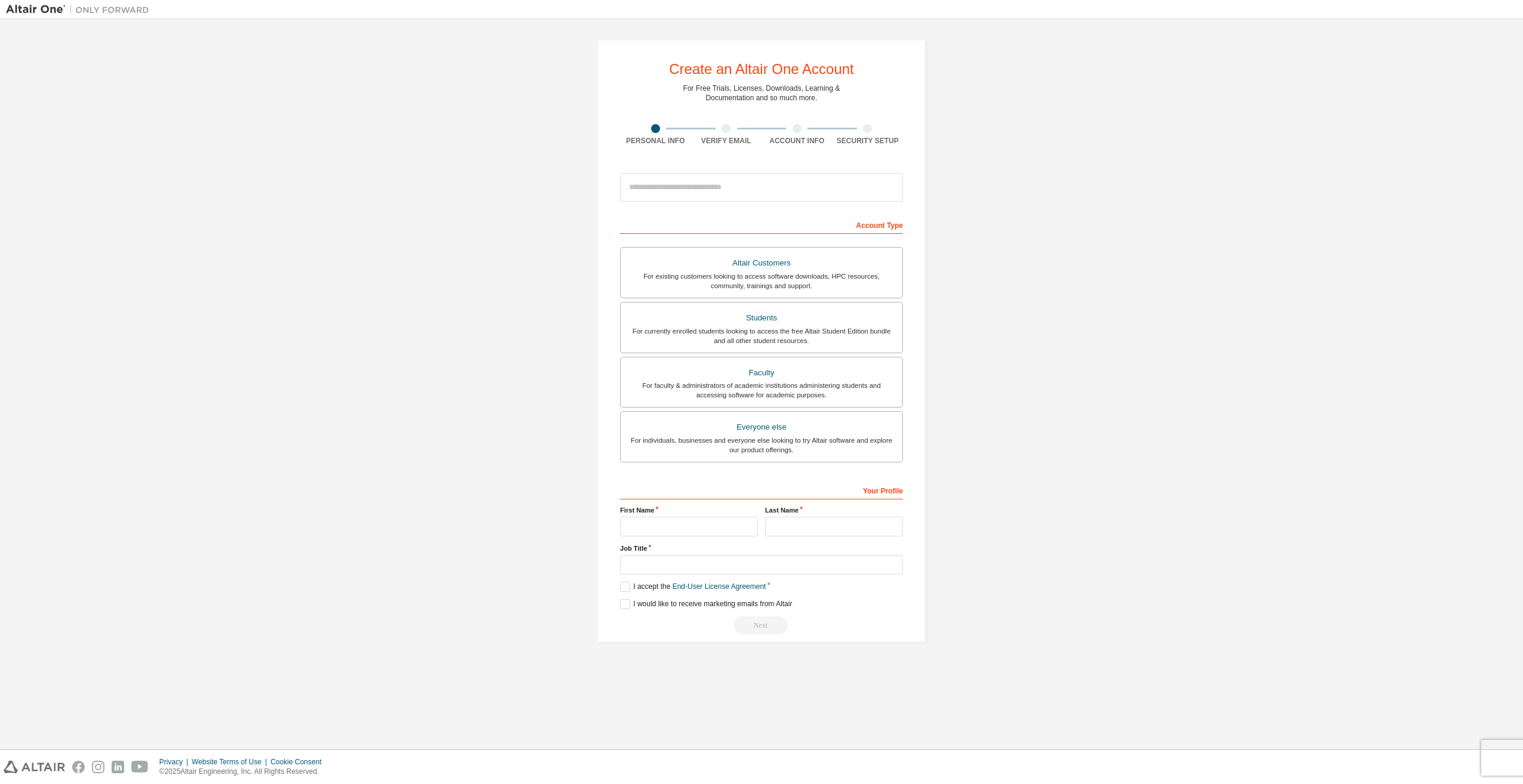 scroll, scrollTop: 0, scrollLeft: 0, axis: both 